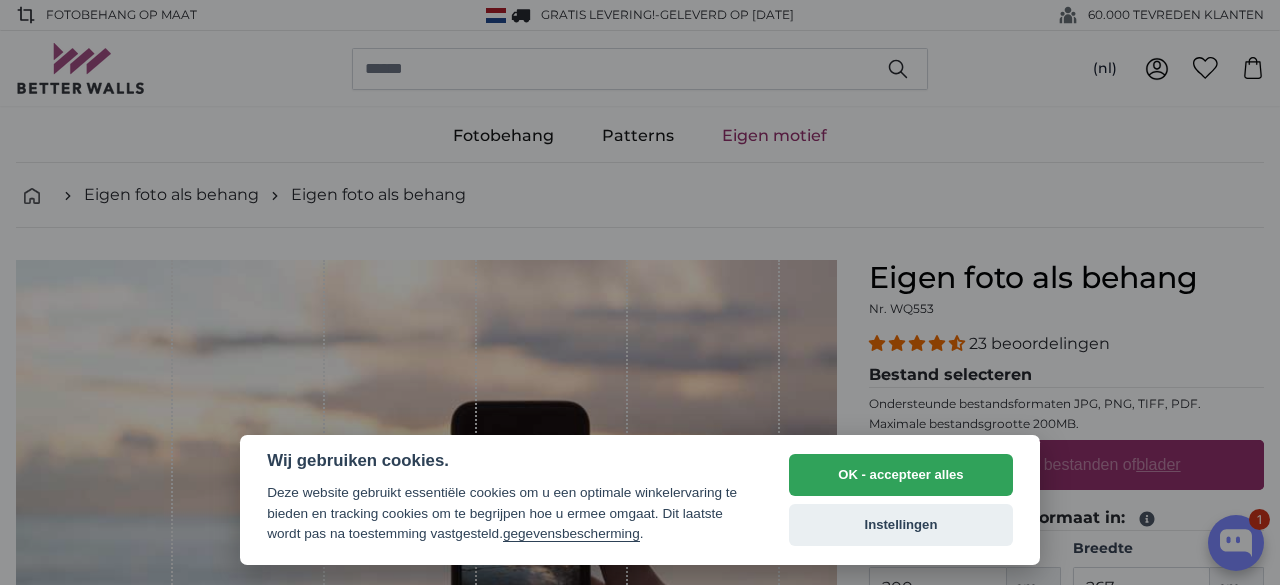 scroll, scrollTop: 0, scrollLeft: 0, axis: both 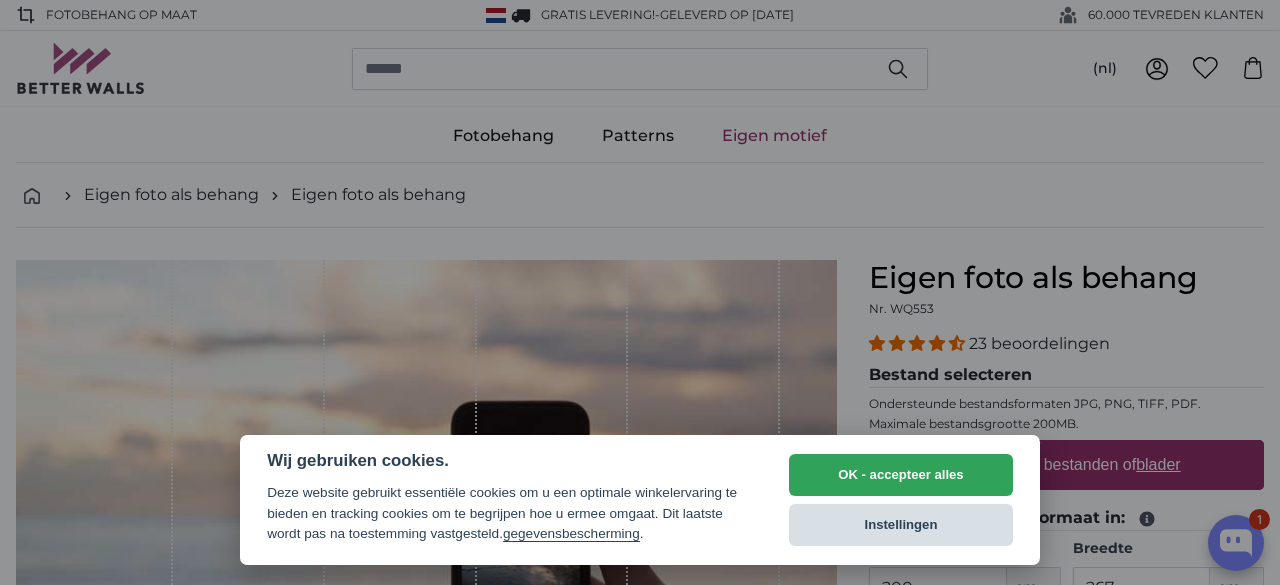 click on "Instellingen" at bounding box center (901, 525) 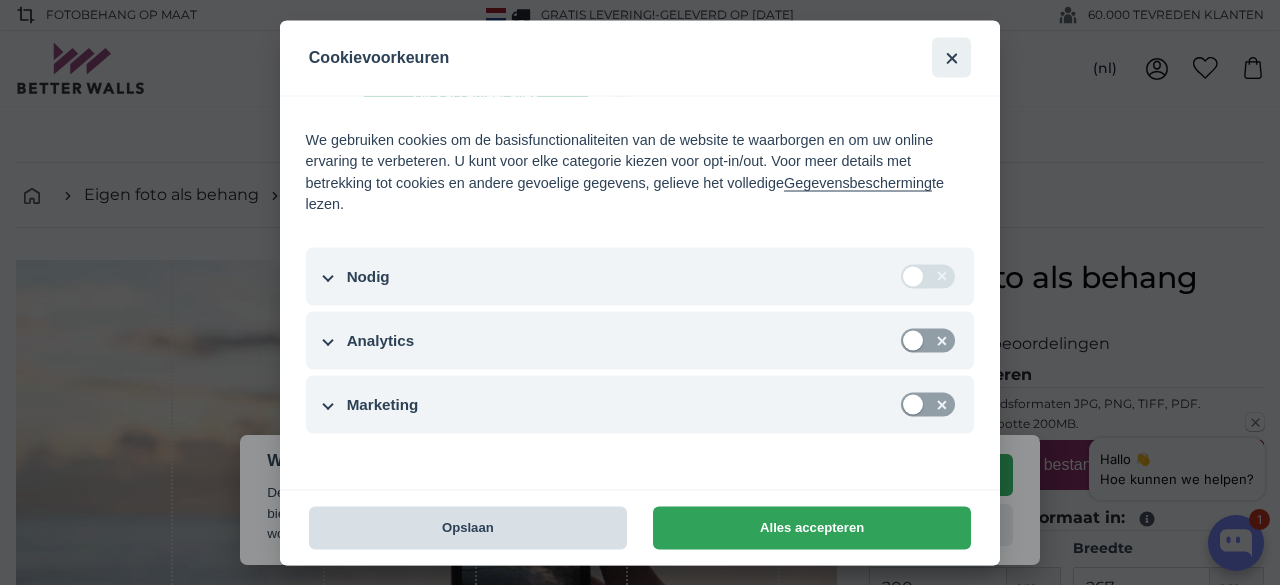 click on "Opslaan" at bounding box center [468, 527] 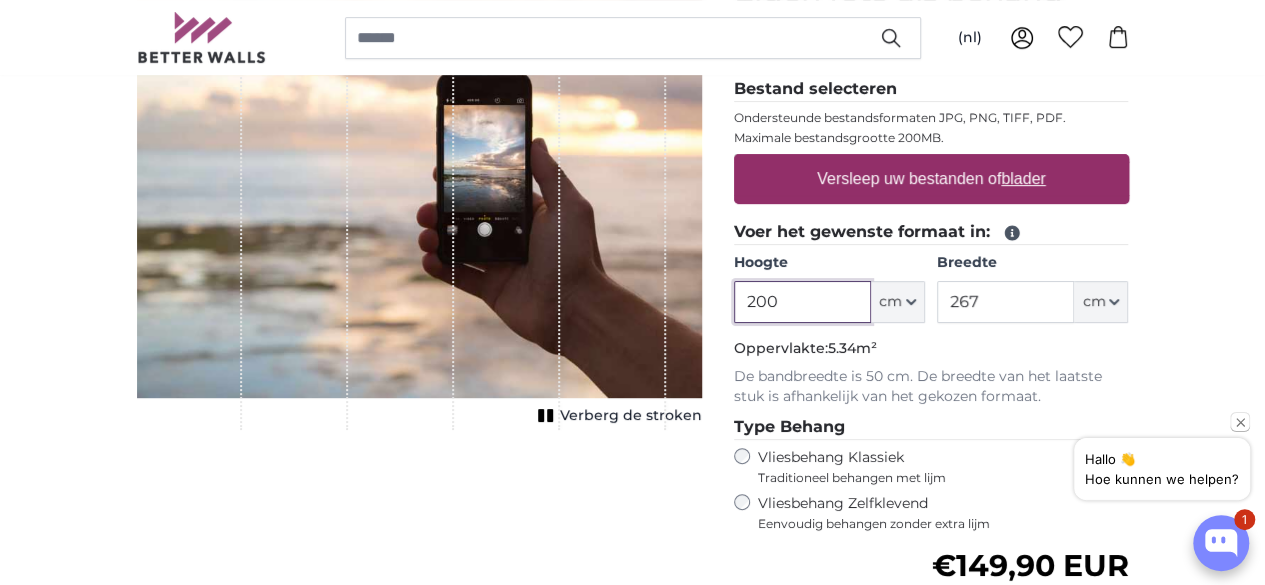 scroll, scrollTop: 287, scrollLeft: 0, axis: vertical 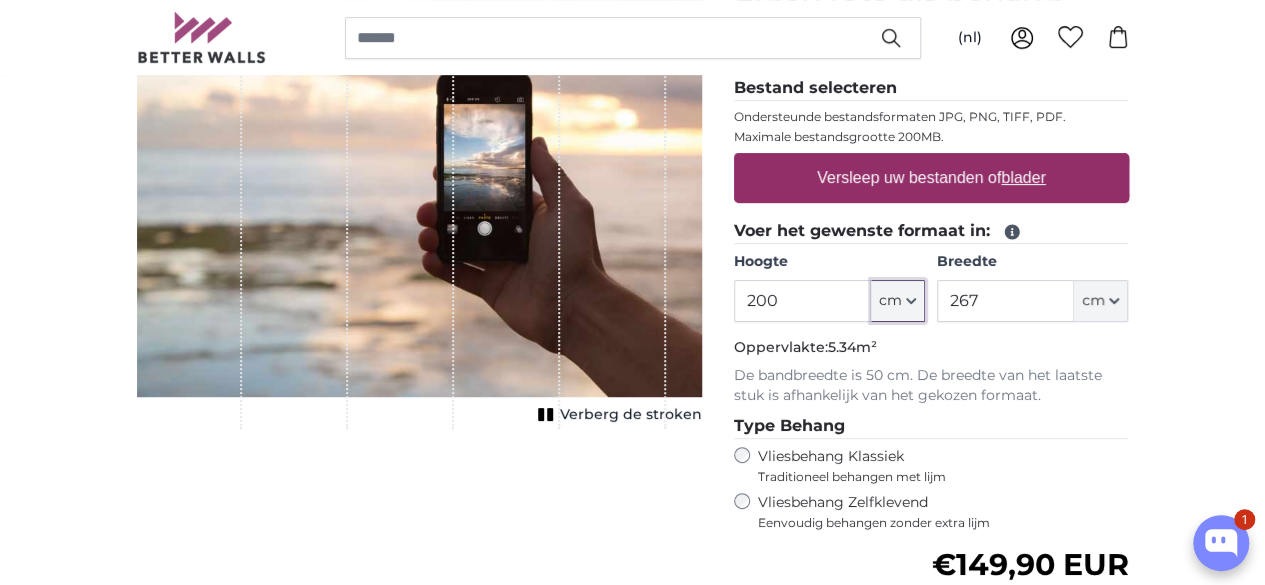 click on "cm" 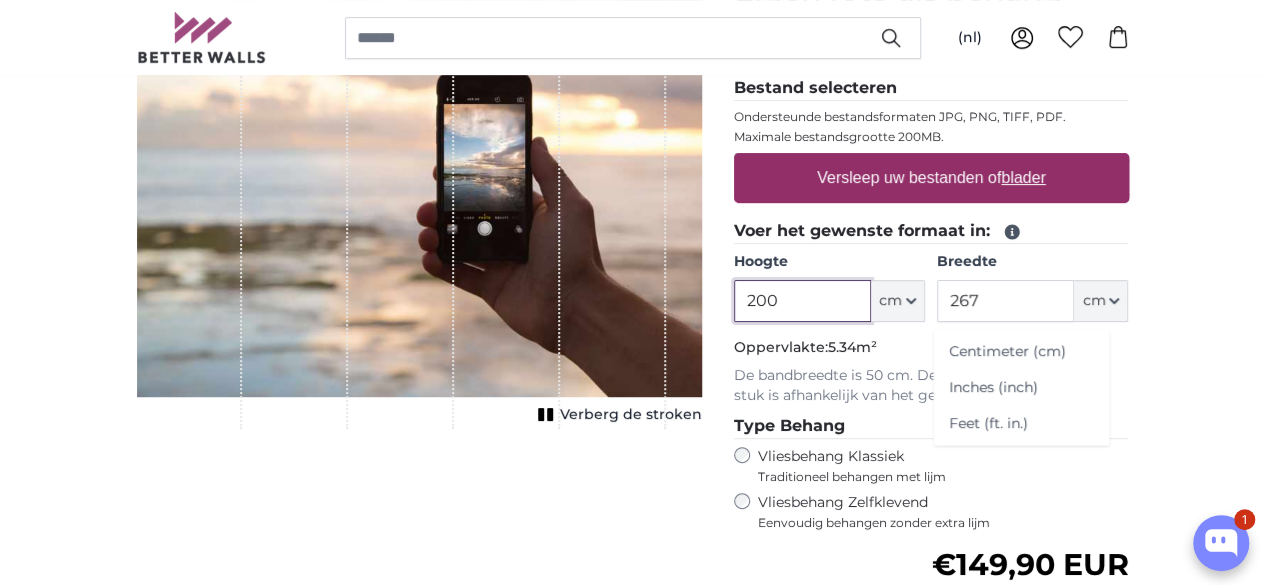 click on "200" at bounding box center [802, 301] 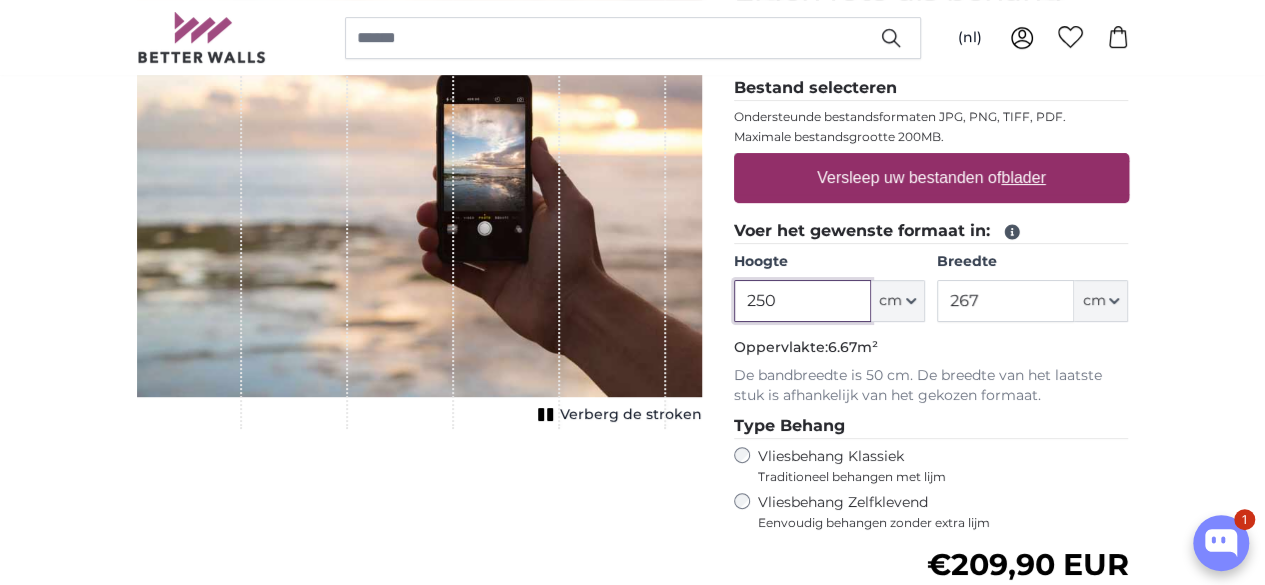 type on "250" 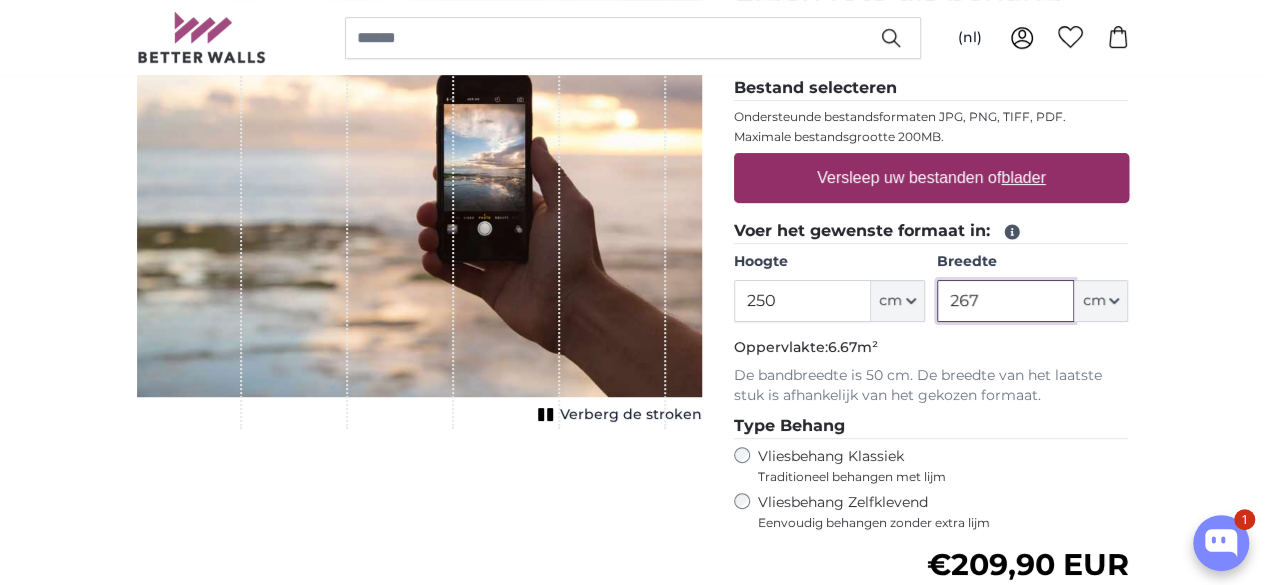 click on "267" at bounding box center [1005, 301] 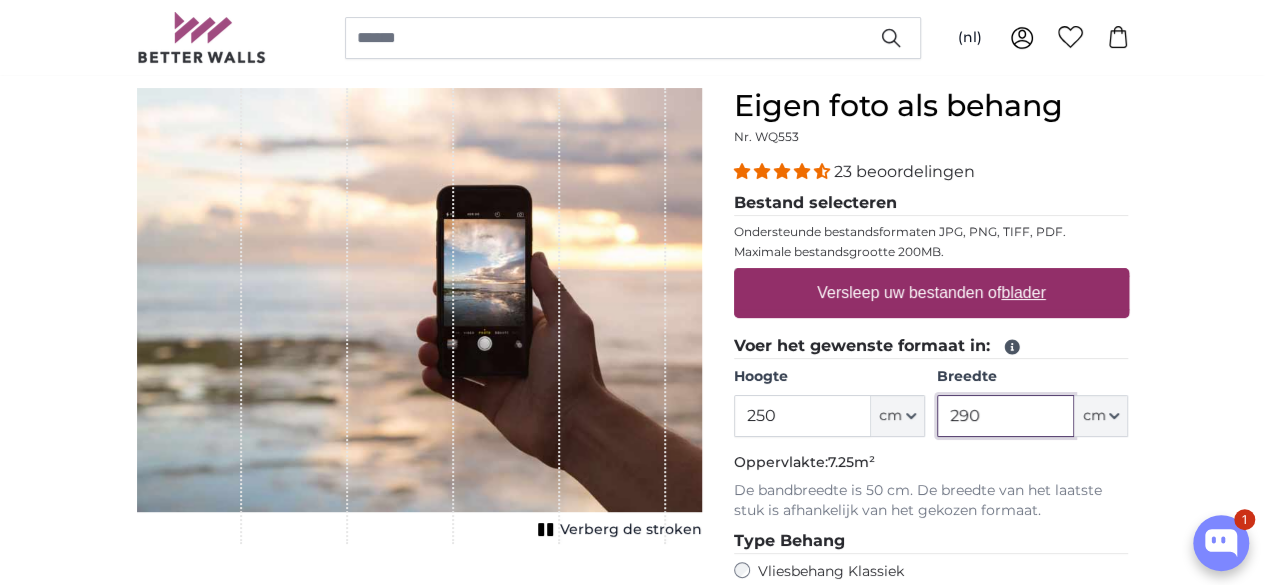 scroll, scrollTop: 171, scrollLeft: 0, axis: vertical 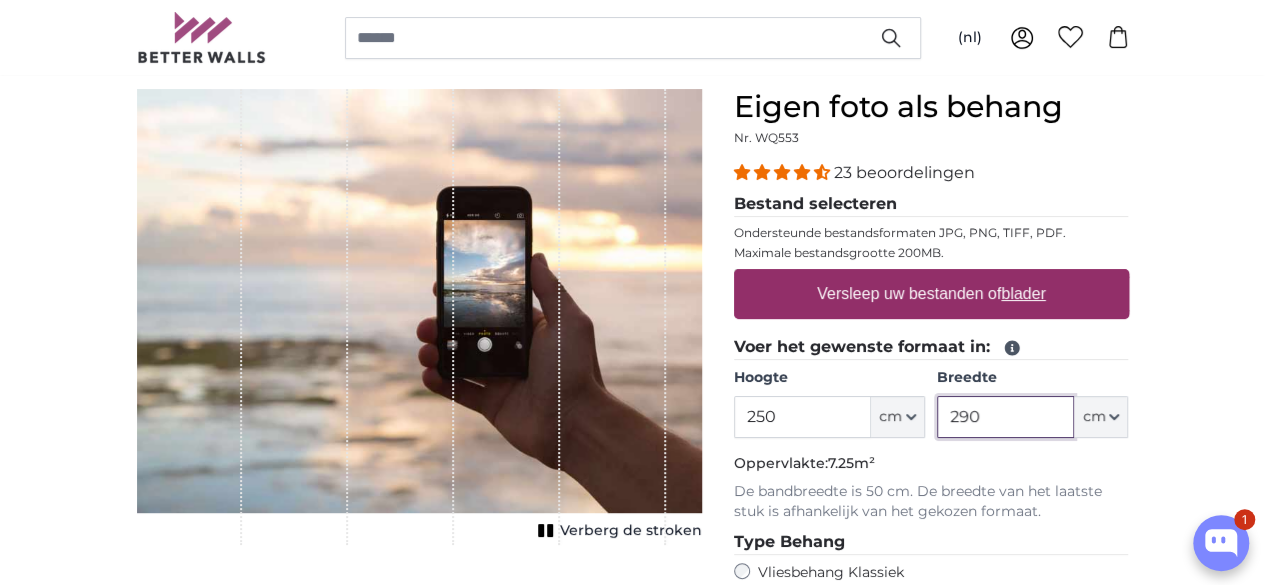 type on "290" 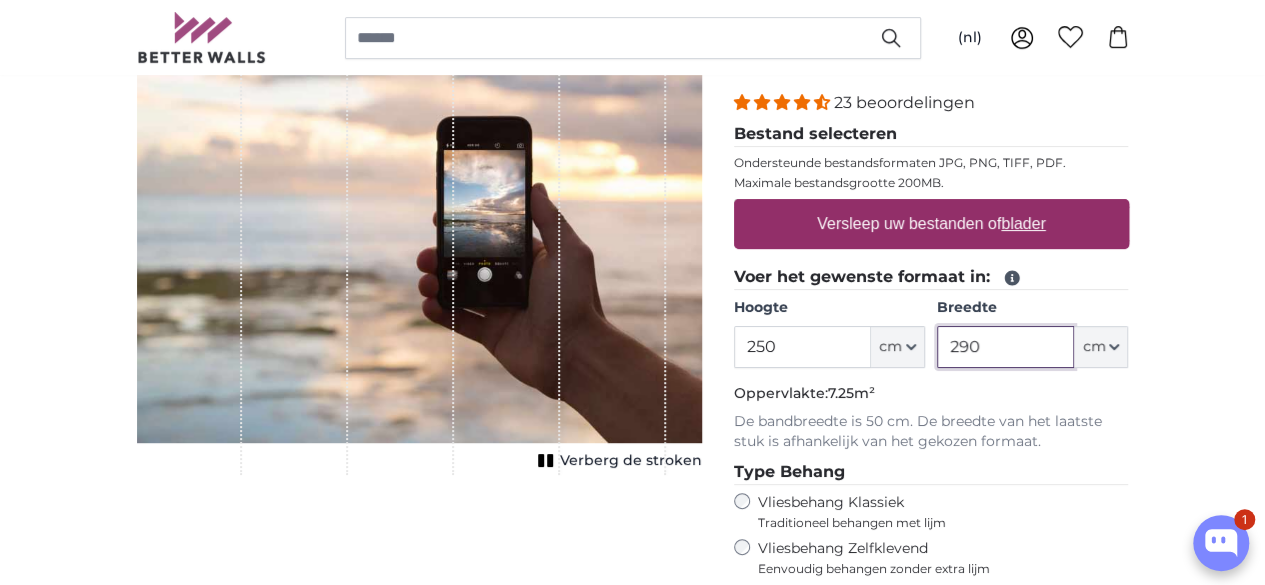 scroll, scrollTop: 271, scrollLeft: 0, axis: vertical 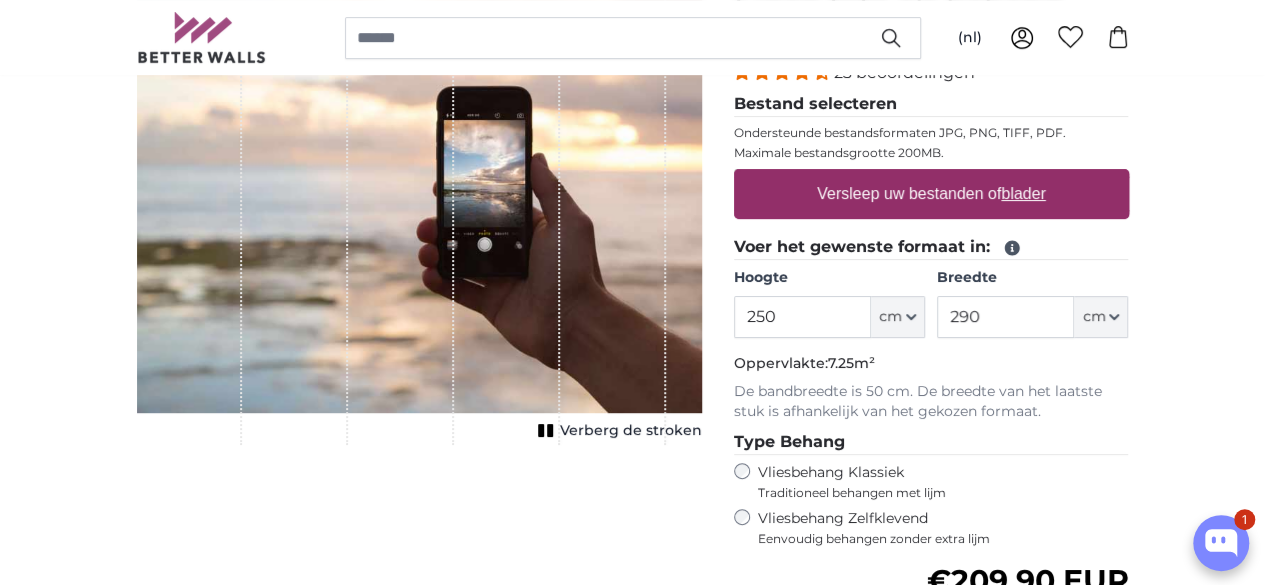 click on "Versleep uw bestanden of  blader" at bounding box center [931, 194] 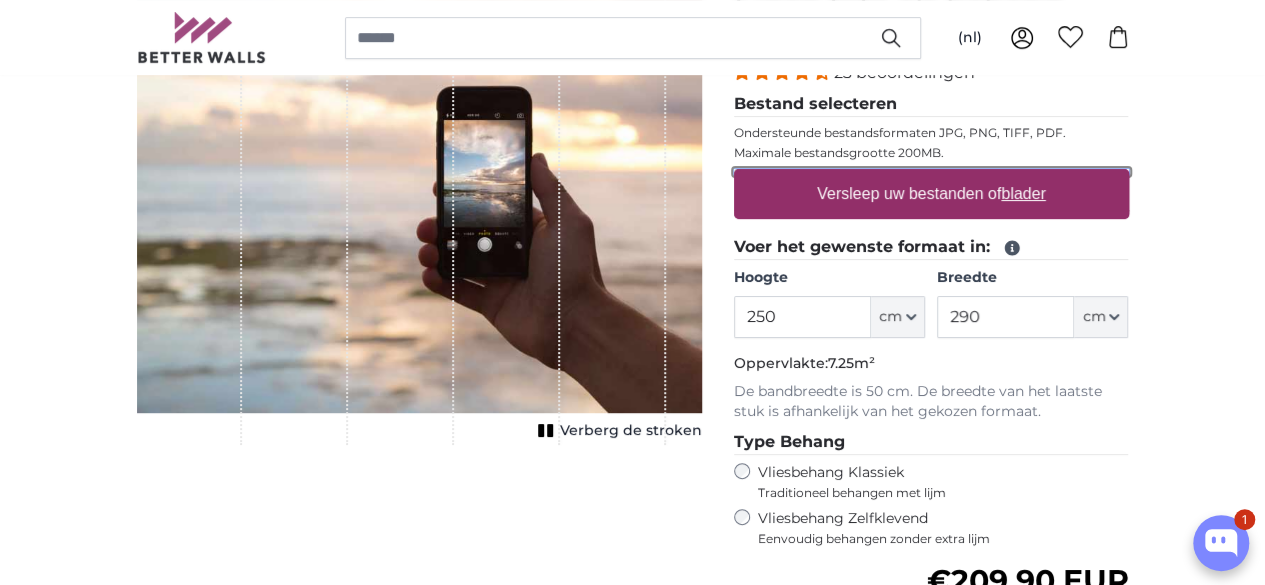 click on "Versleep uw bestanden of  blader" at bounding box center (931, 172) 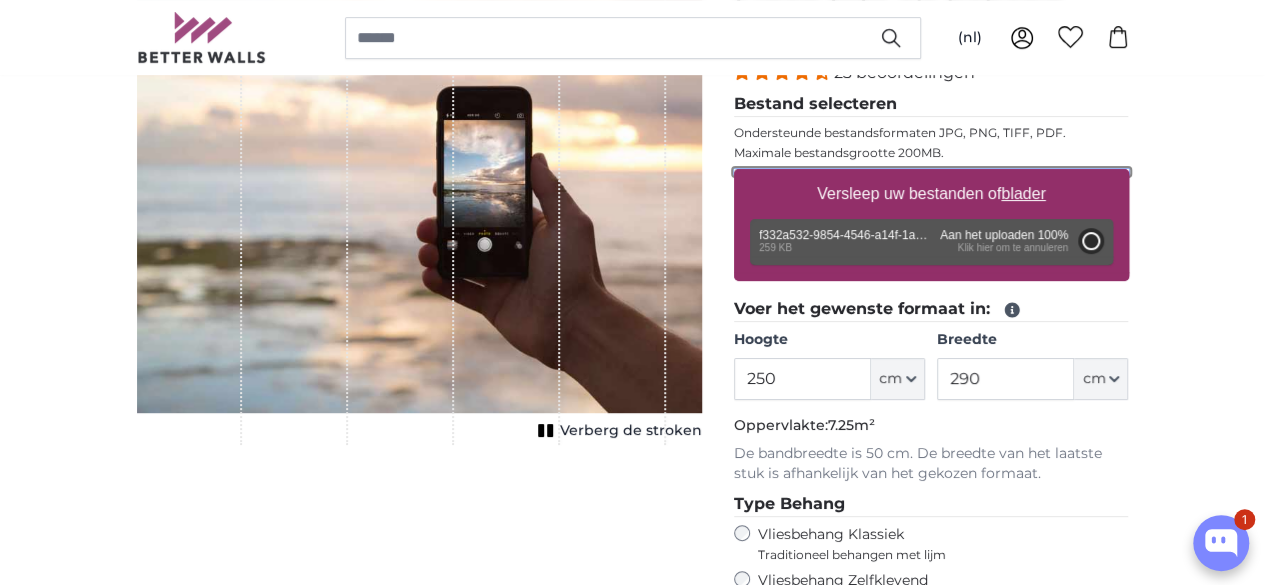 type on "109" 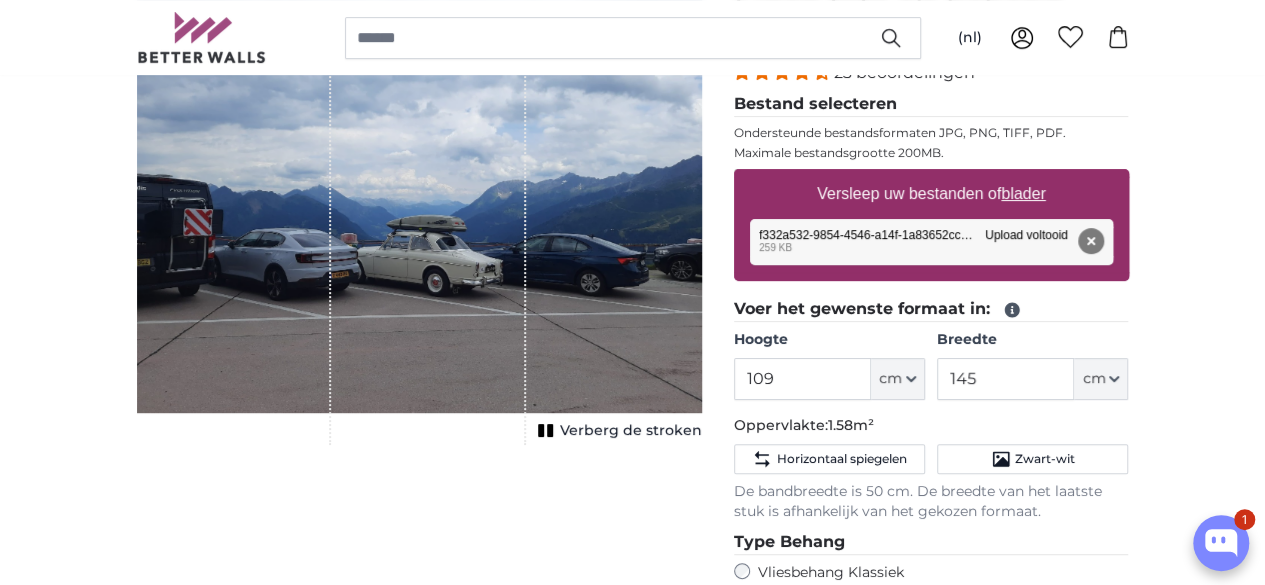 drag, startPoint x: 850, startPoint y: 384, endPoint x: 842, endPoint y: 323, distance: 61.522354 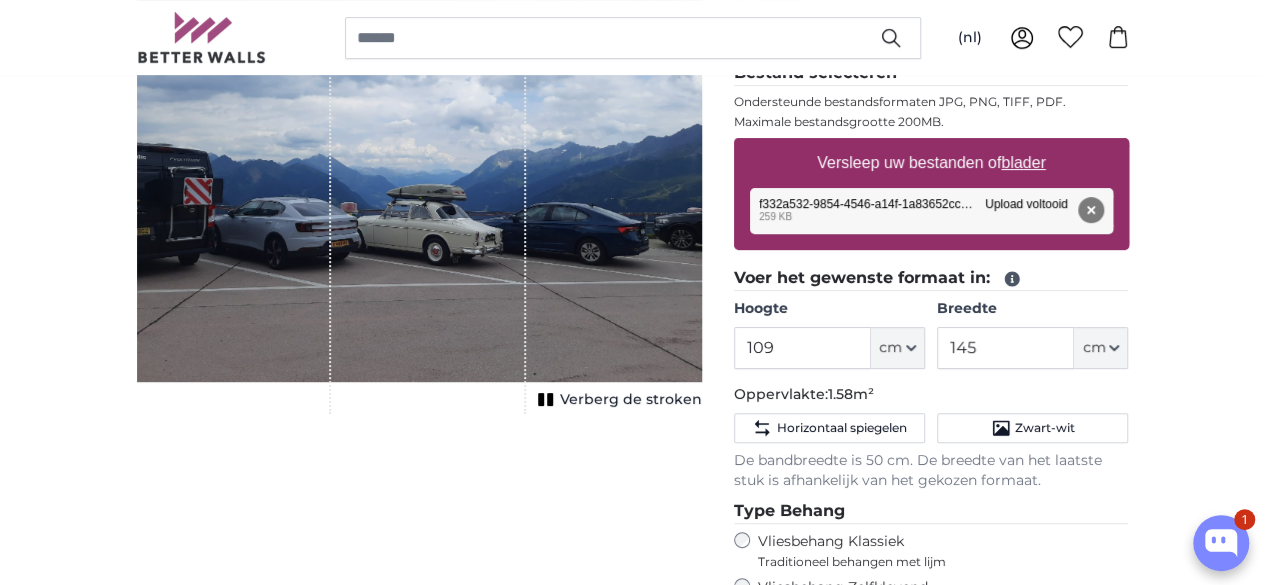 scroll, scrollTop: 271, scrollLeft: 0, axis: vertical 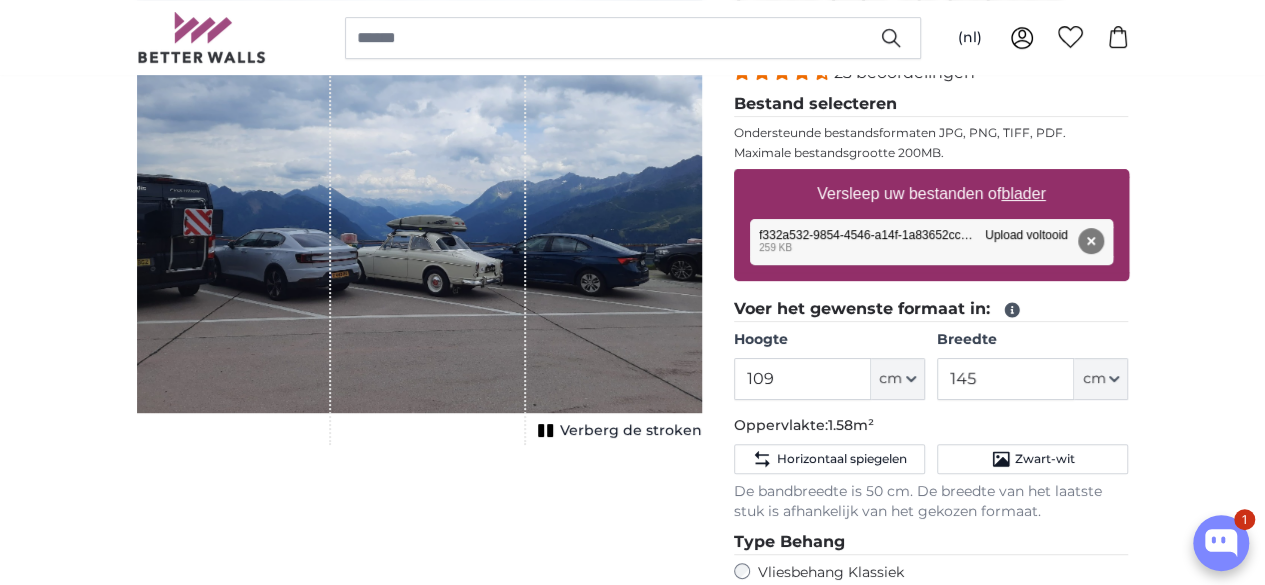 drag, startPoint x: 804, startPoint y: 114, endPoint x: 879, endPoint y: 142, distance: 80.05623 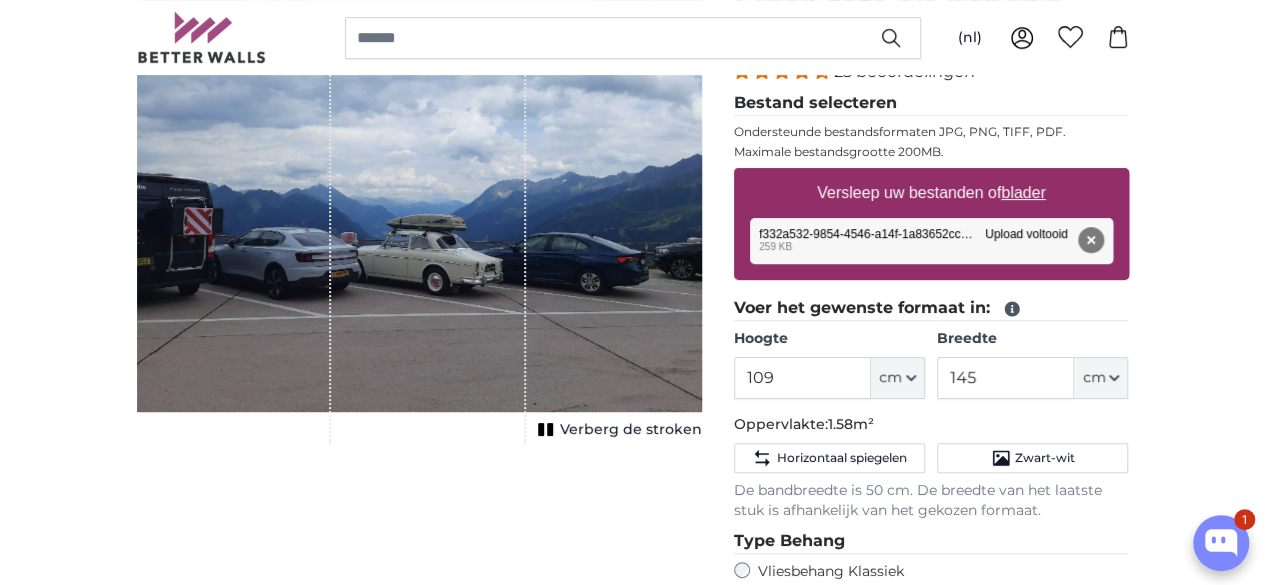 scroll, scrollTop: 271, scrollLeft: 0, axis: vertical 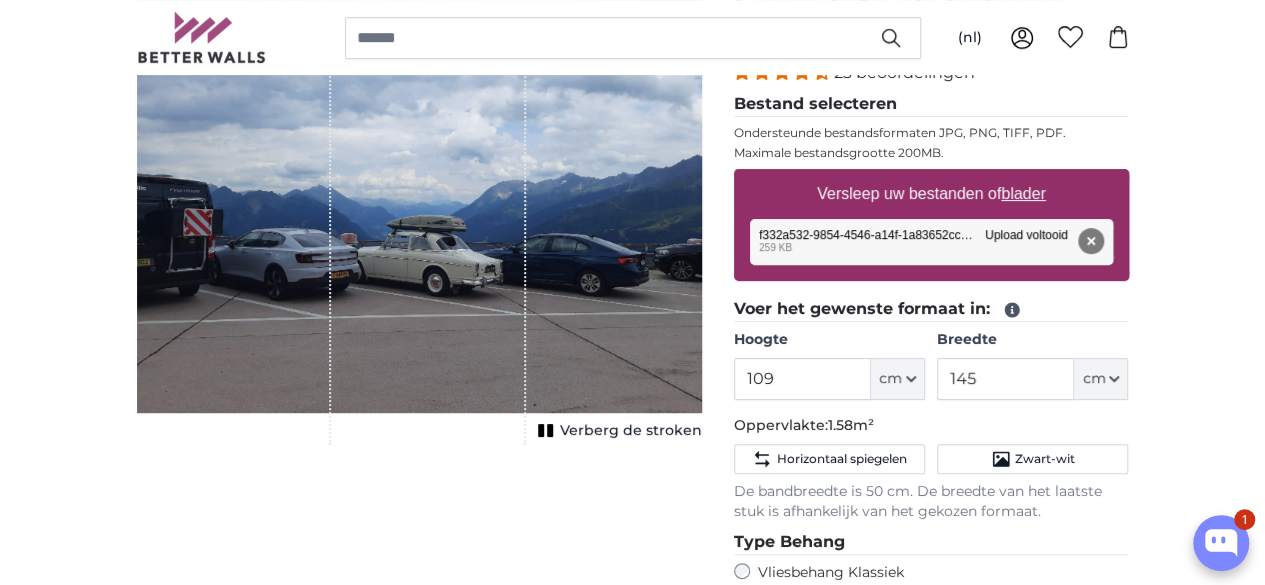 drag, startPoint x: 499, startPoint y: 292, endPoint x: 480, endPoint y: 278, distance: 23.600847 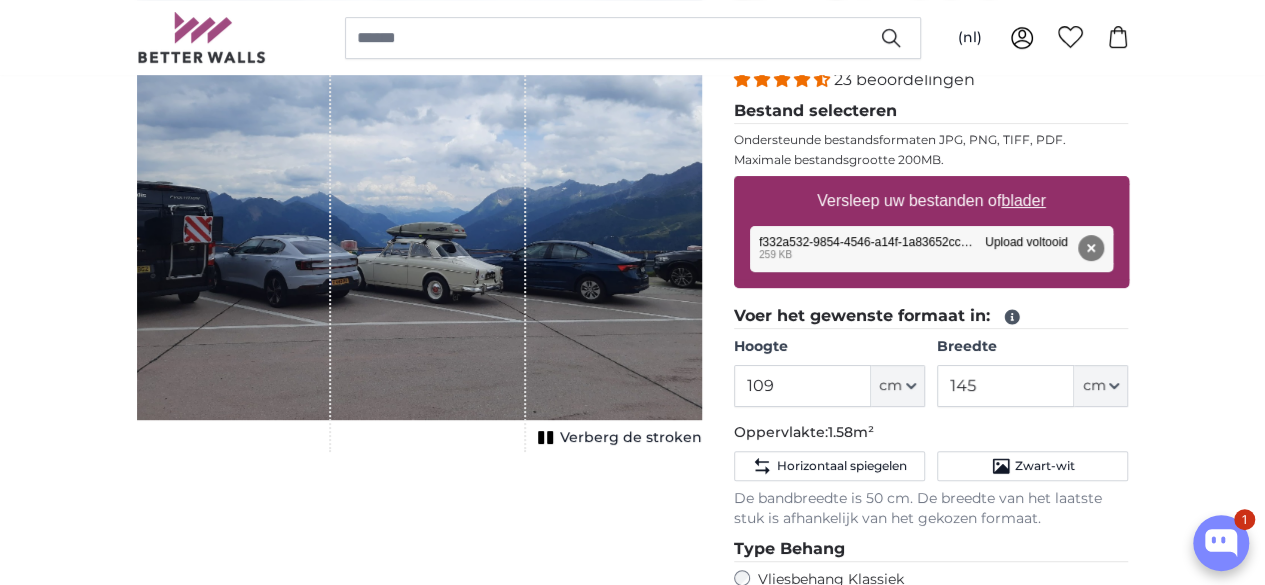 scroll, scrollTop: 300, scrollLeft: 0, axis: vertical 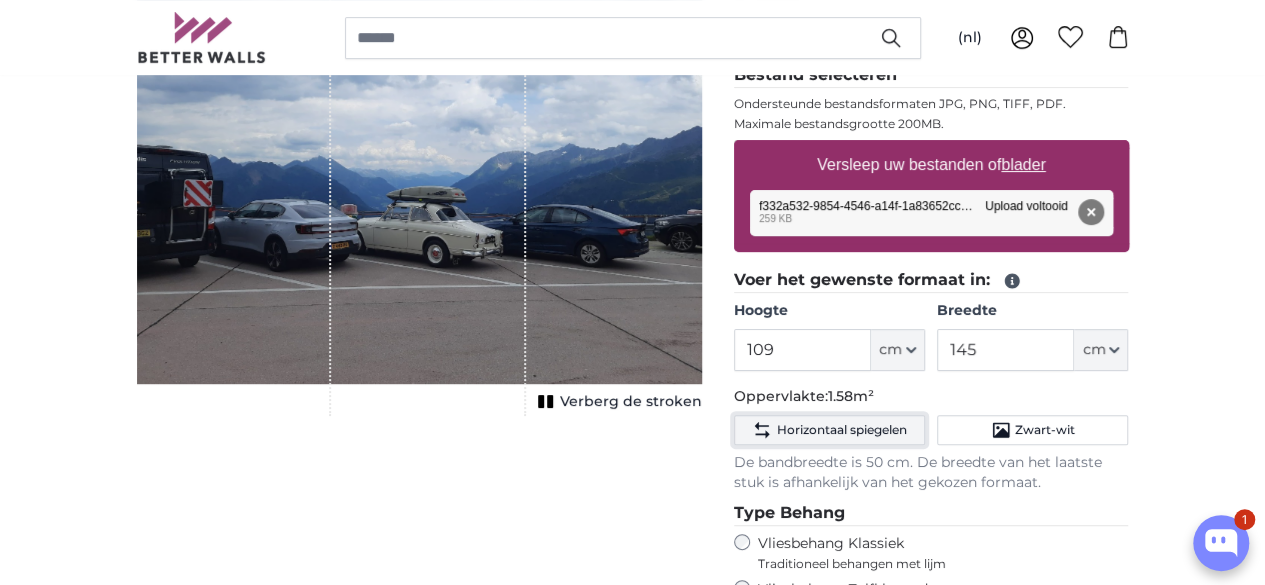 click on "Horizontaal spiegelen" 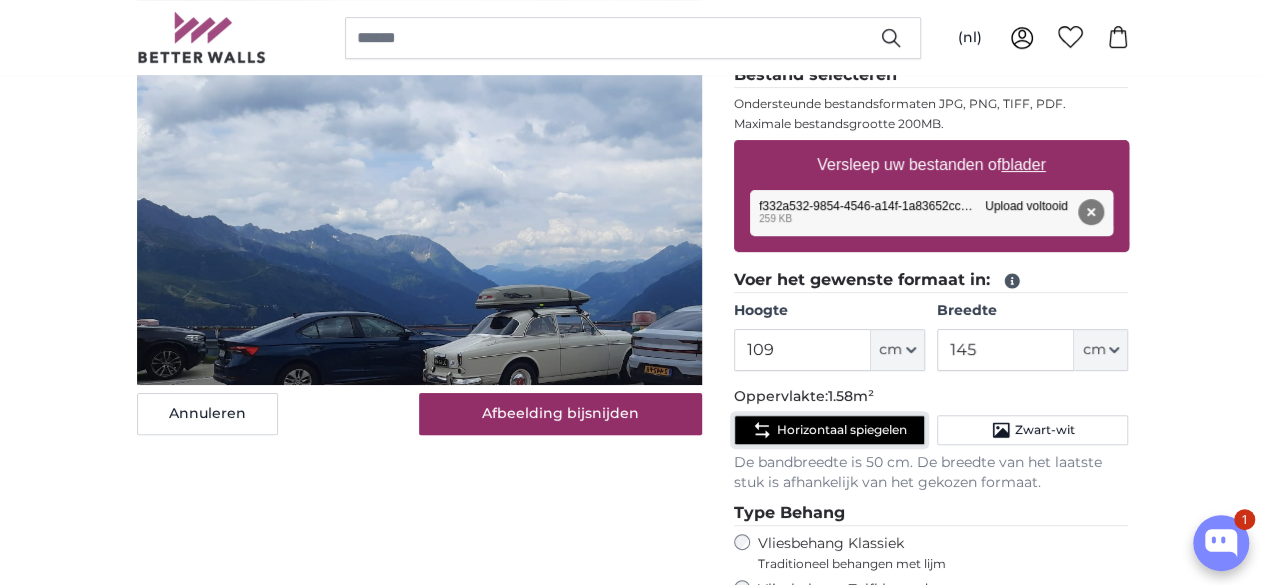 click on "Horizontaal spiegelen" 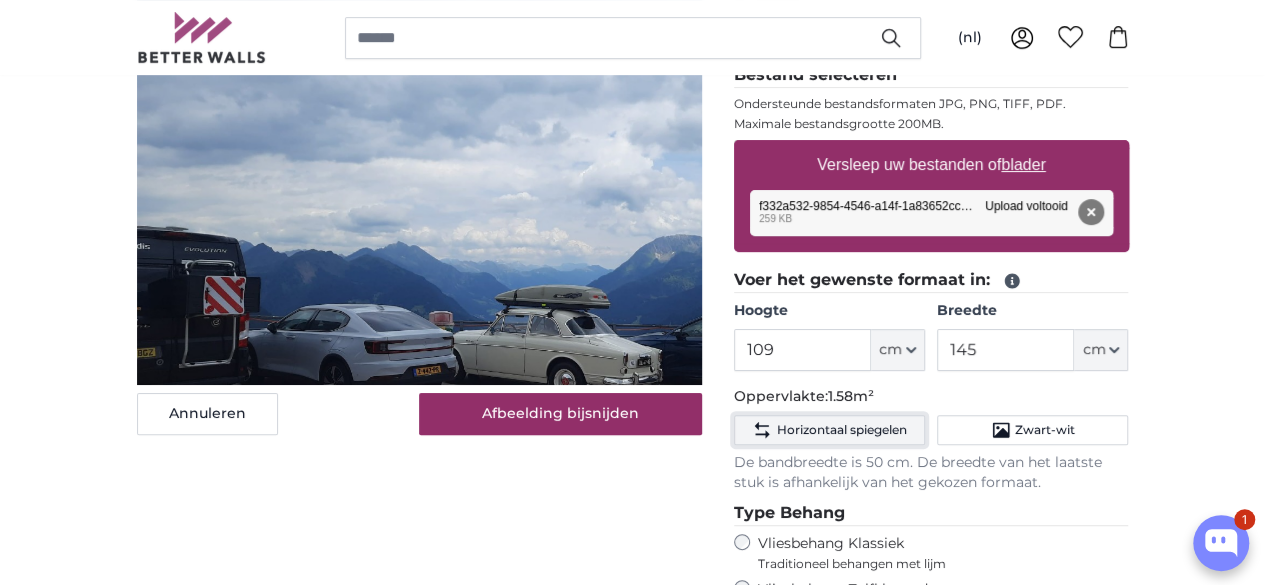 click on "Horizontaal spiegelen" 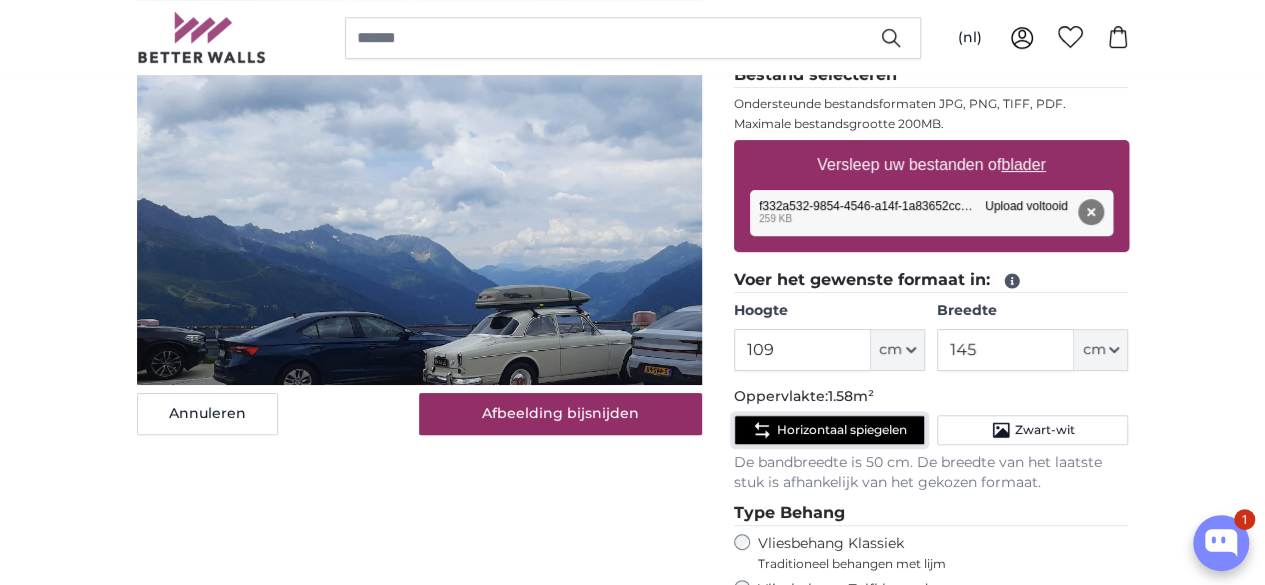 click on "Horizontaal spiegelen" 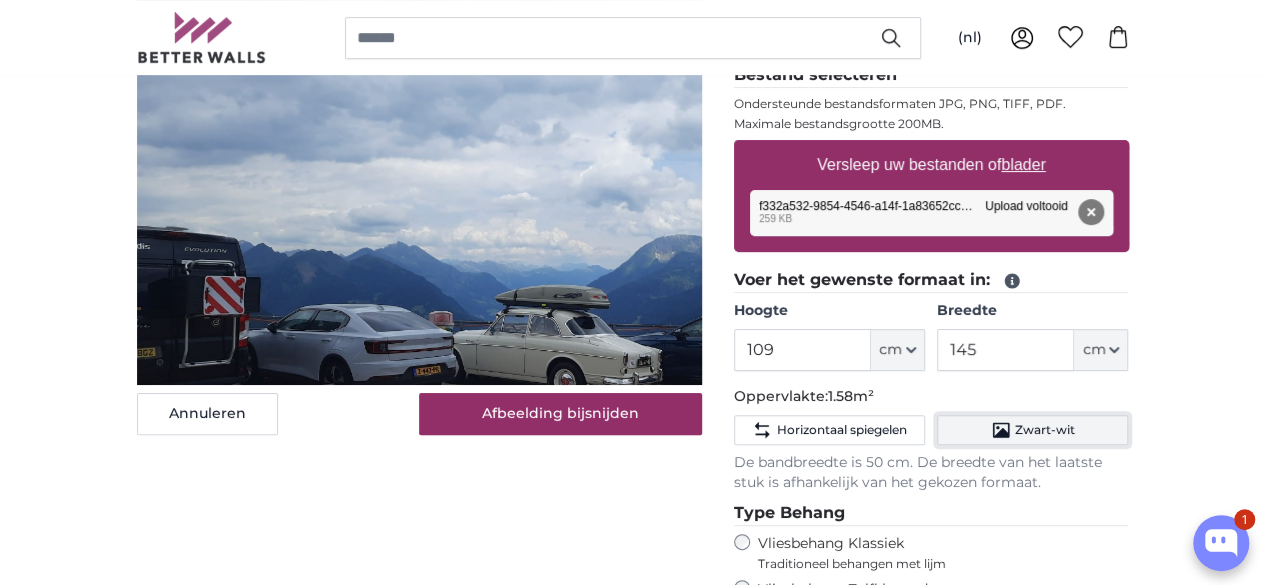 click on "Zwart-wit" 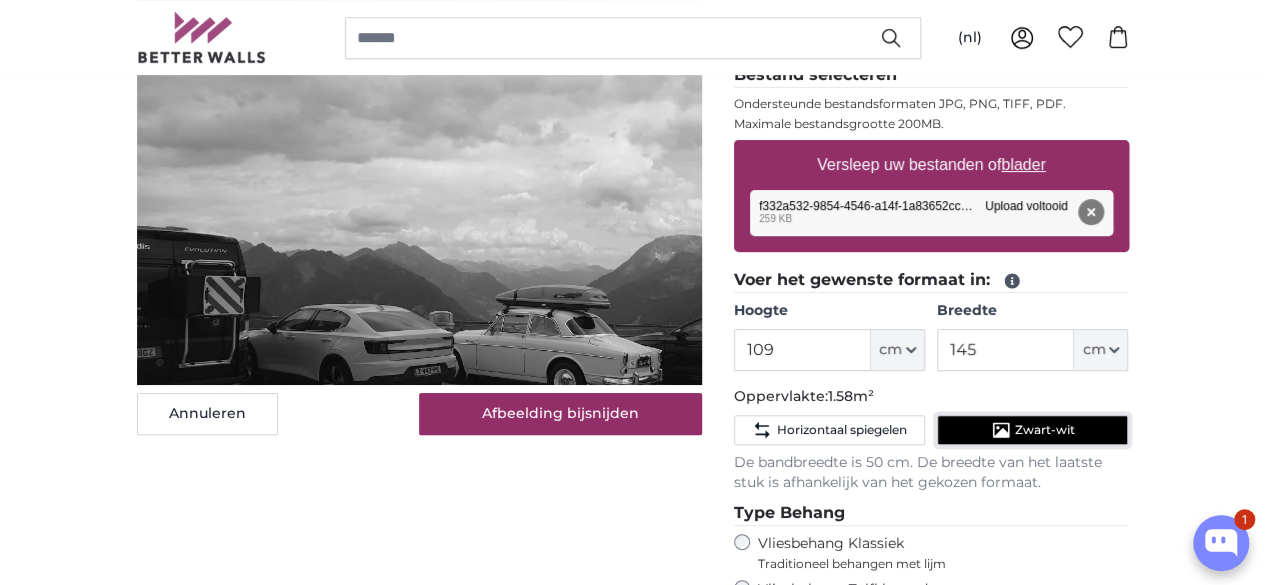 click on "Zwart-wit" 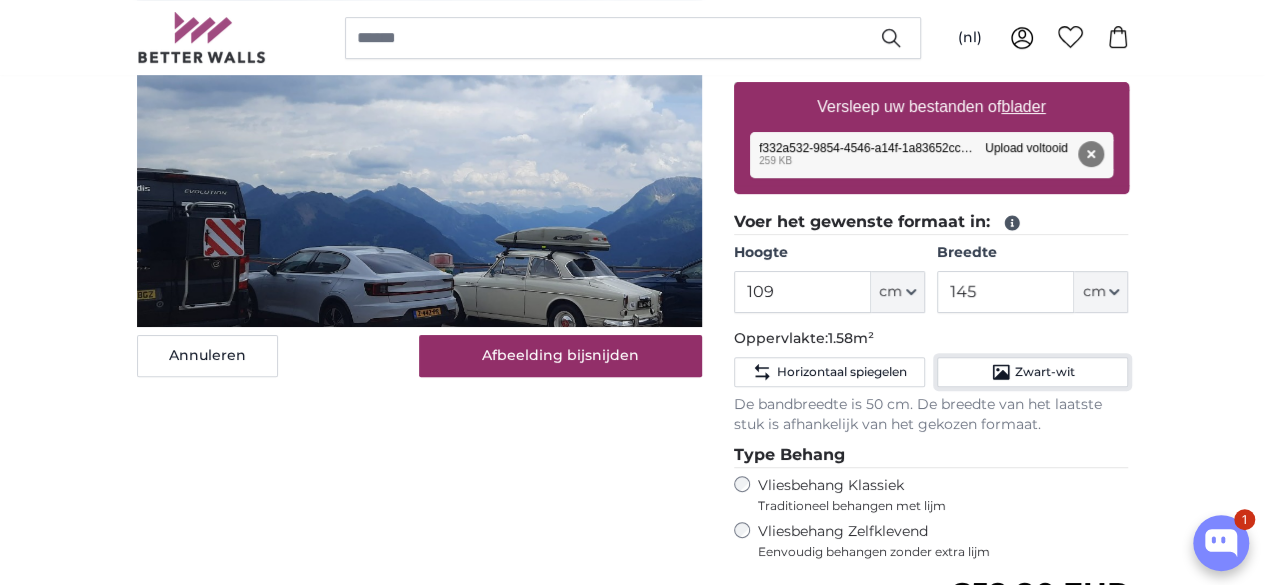scroll, scrollTop: 400, scrollLeft: 0, axis: vertical 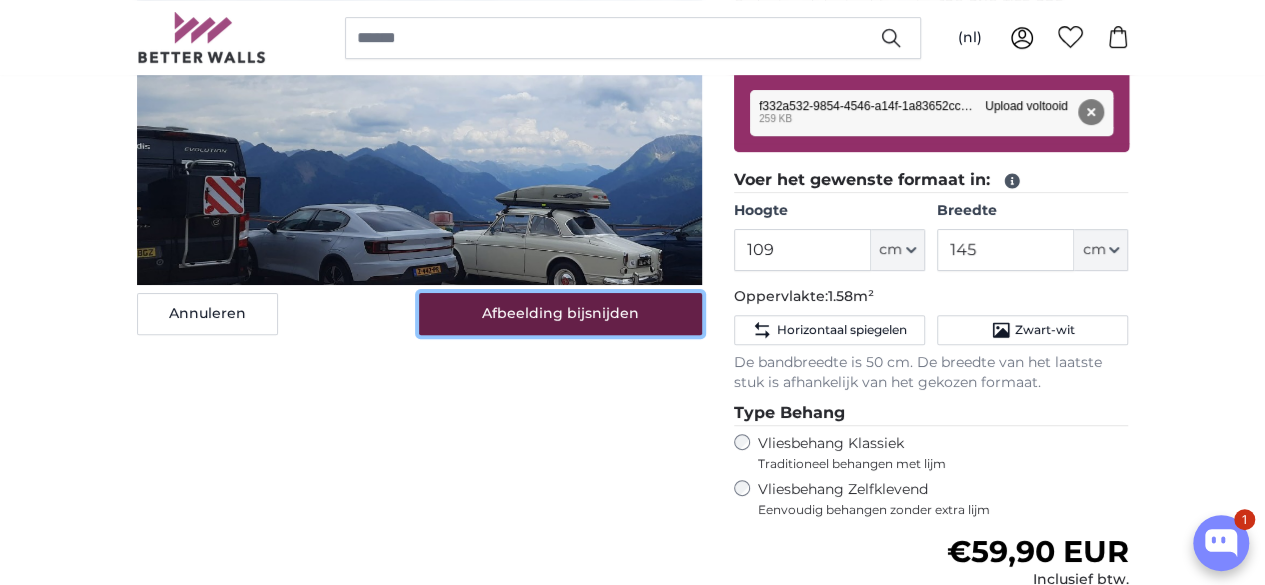 click on "Afbeelding bijsnijden" at bounding box center [560, 314] 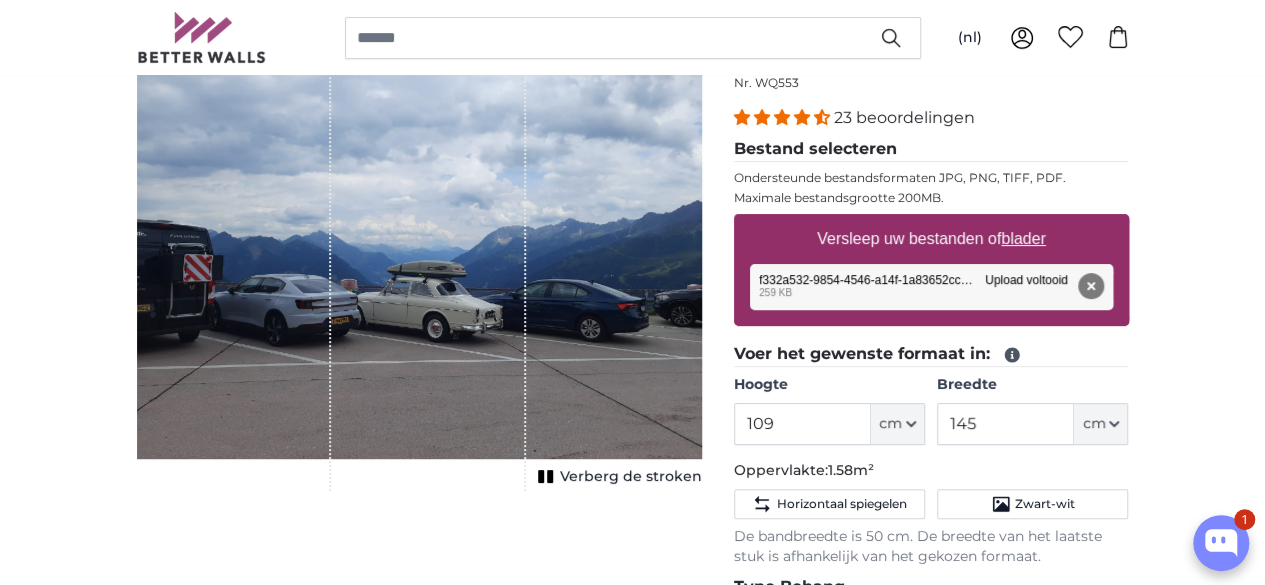 scroll, scrollTop: 400, scrollLeft: 0, axis: vertical 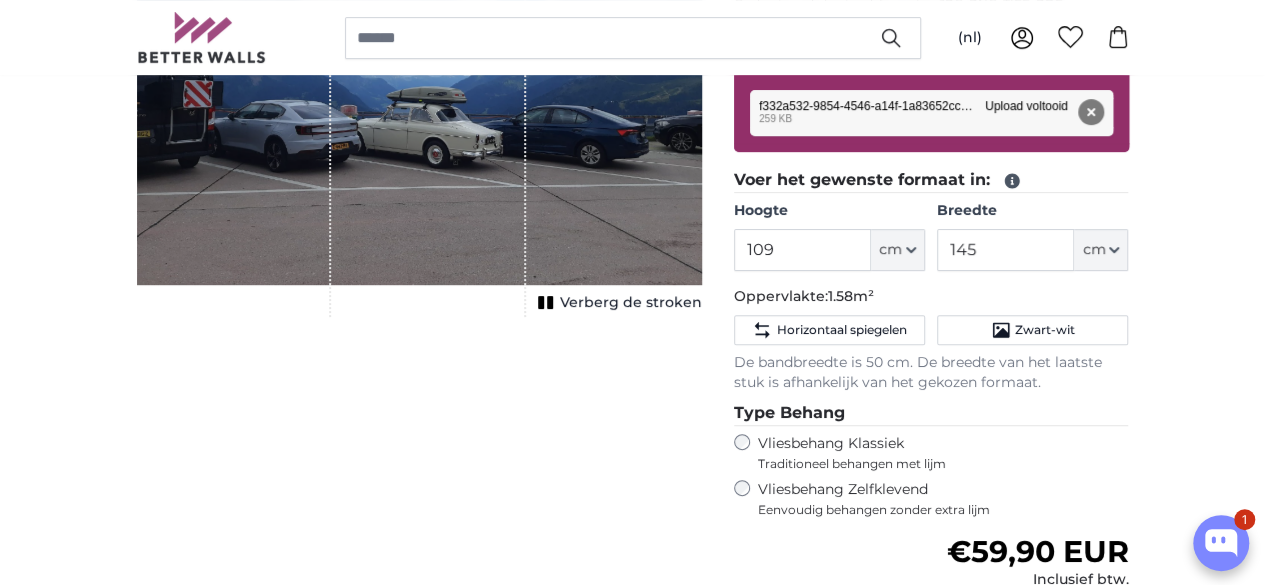 click on "Verberg de stroken" at bounding box center (631, 303) 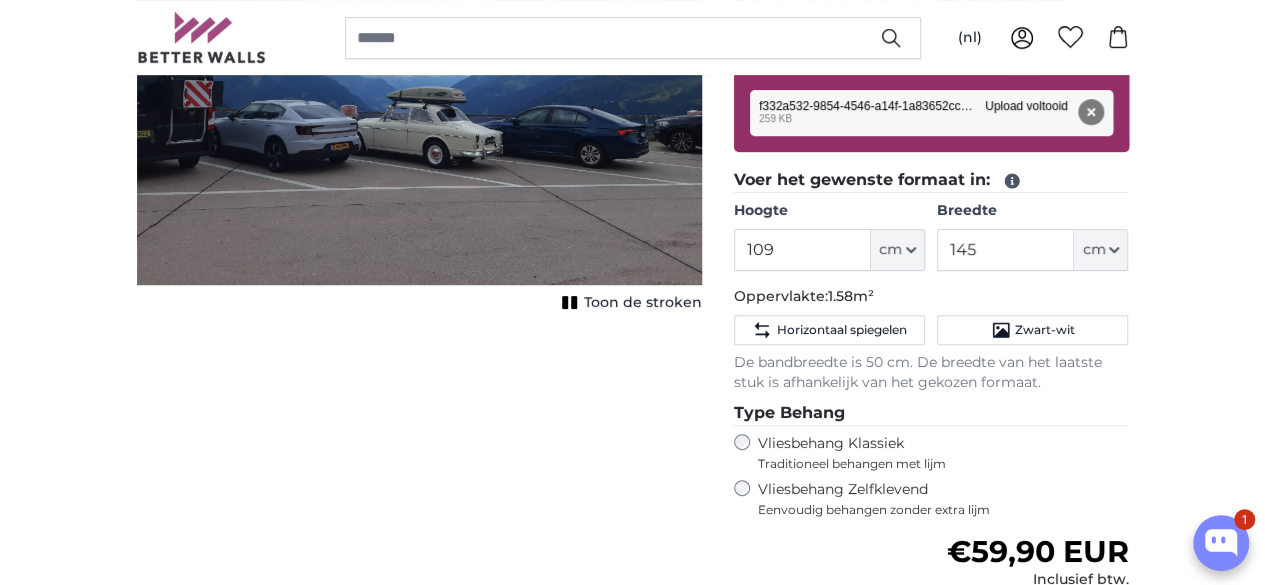 click on "Toon de stroken" at bounding box center (629, 303) 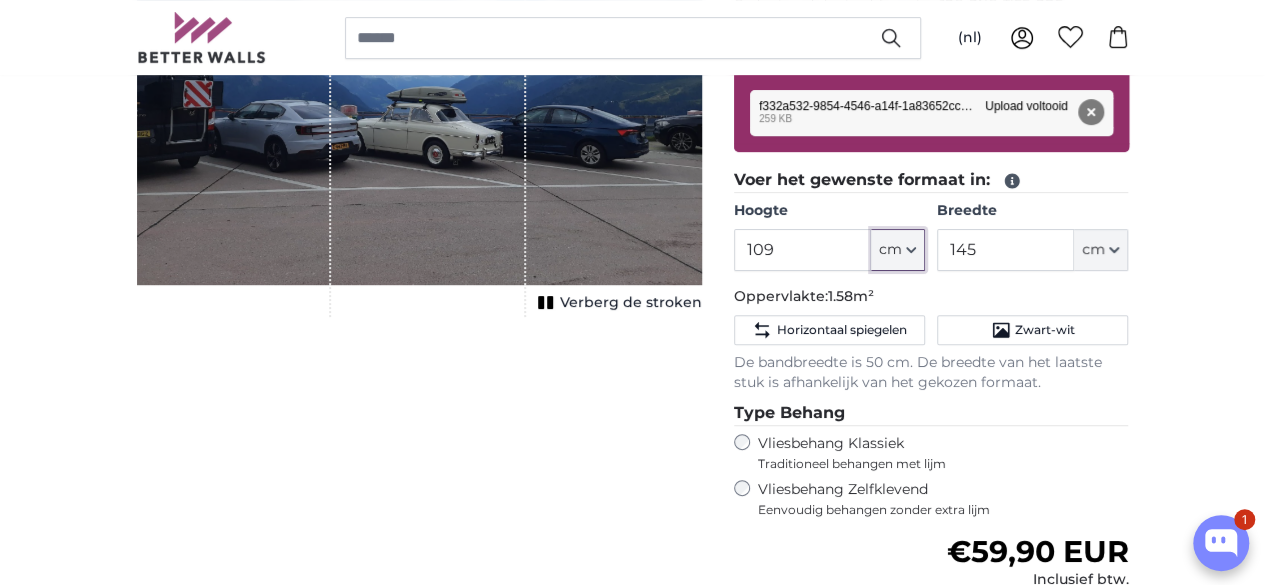 click on "cm" 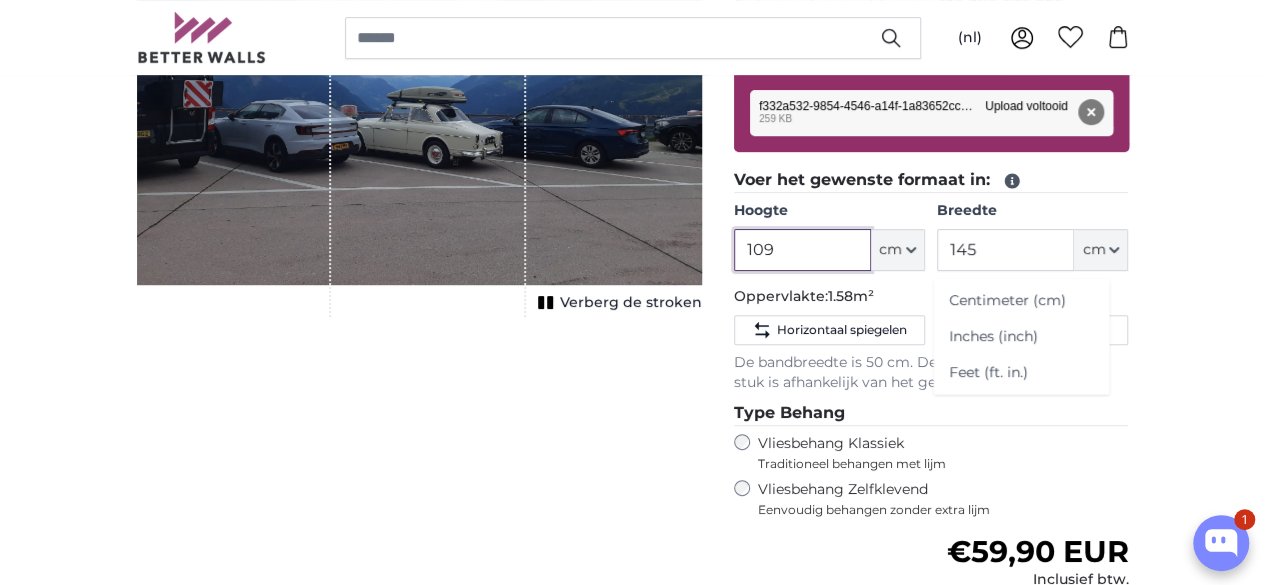 click on "109" at bounding box center (802, 250) 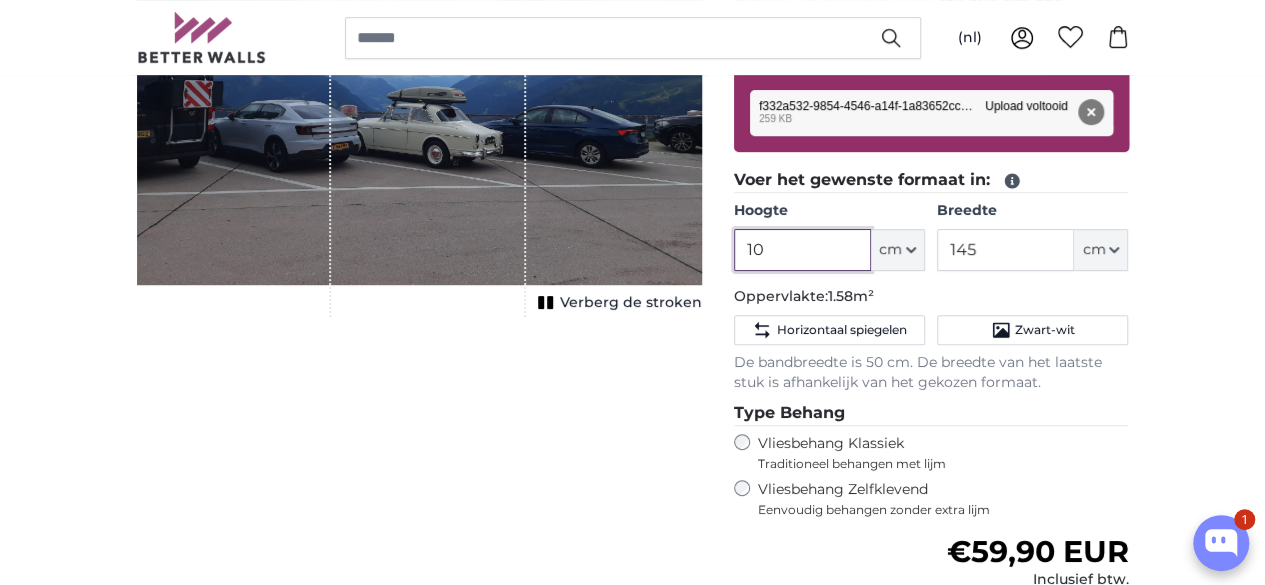 type on "1" 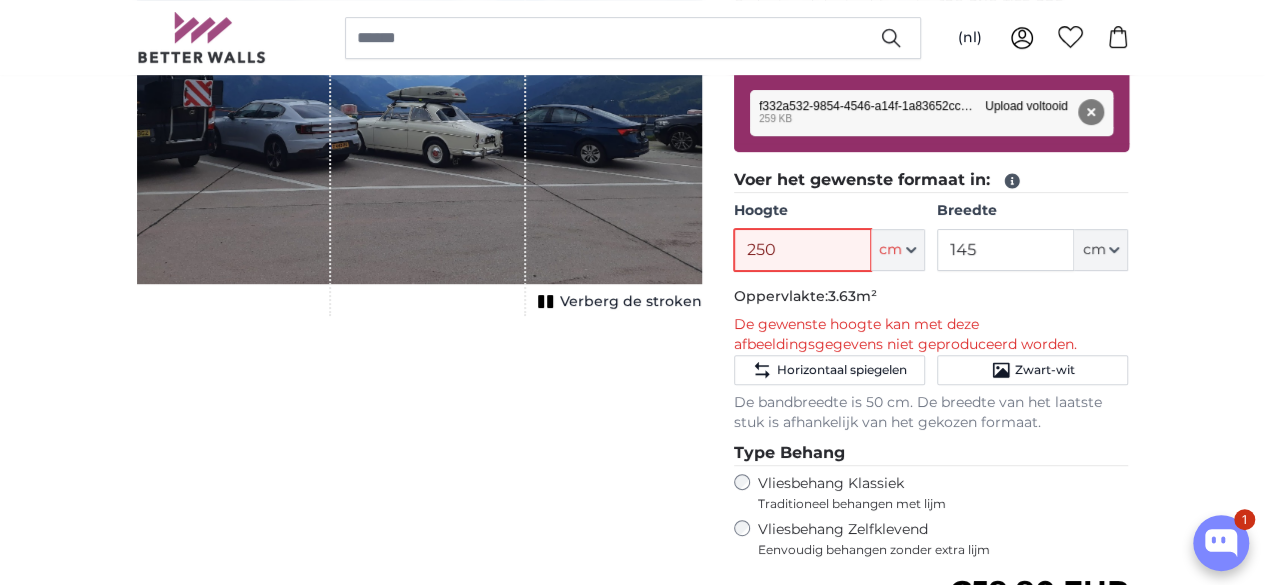 type on "250" 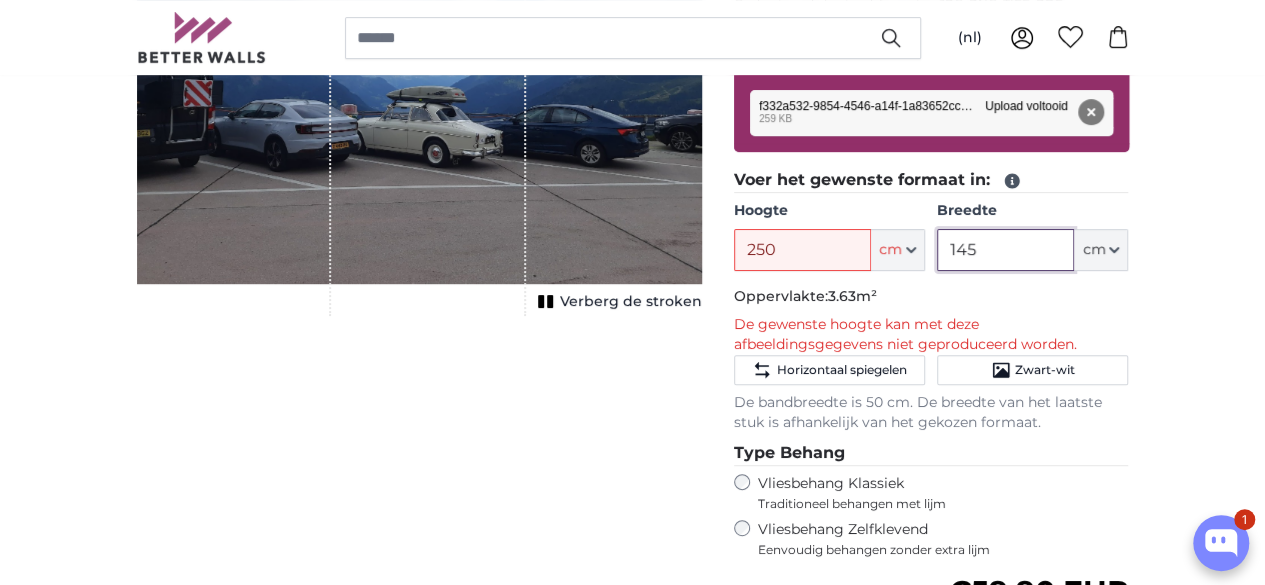 click on "145" at bounding box center [1005, 250] 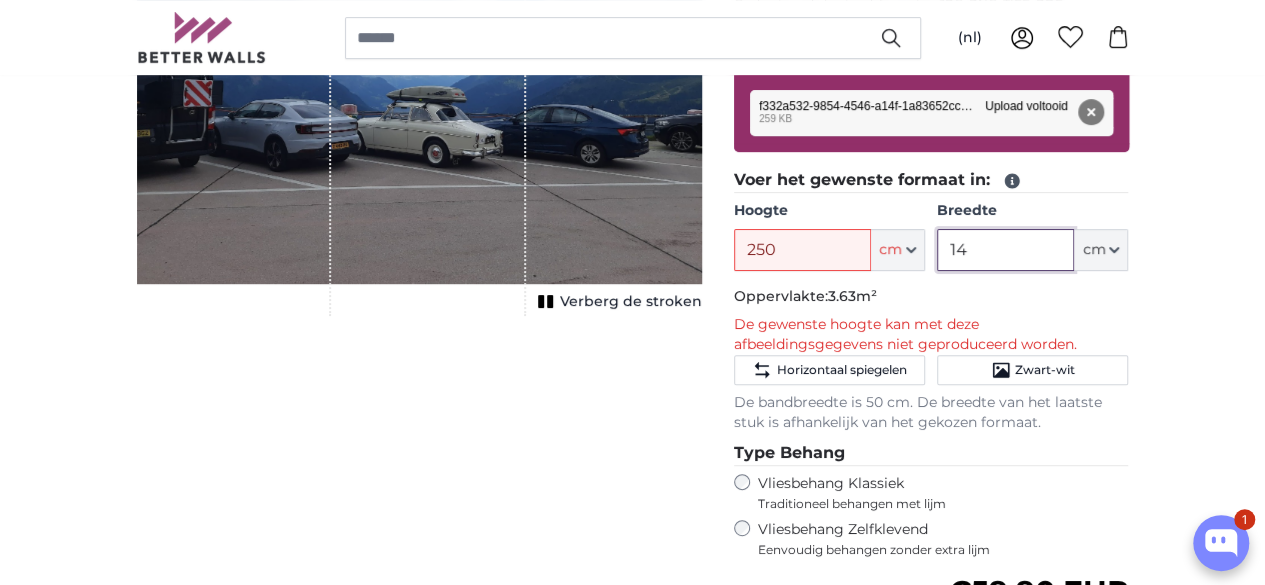 type on "1" 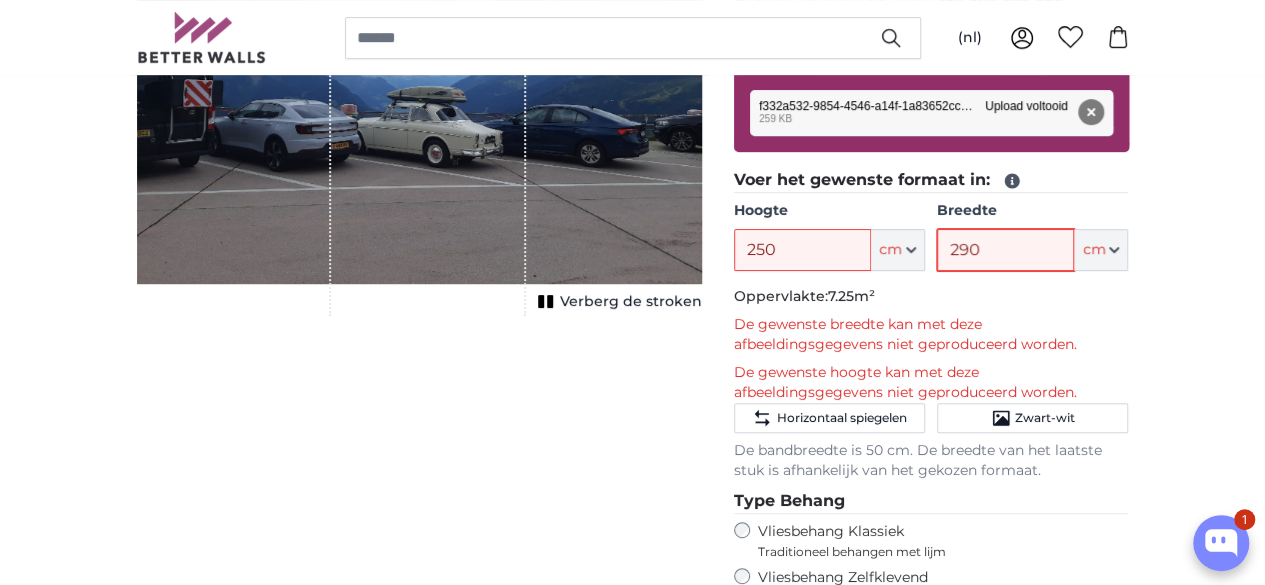 type on "290" 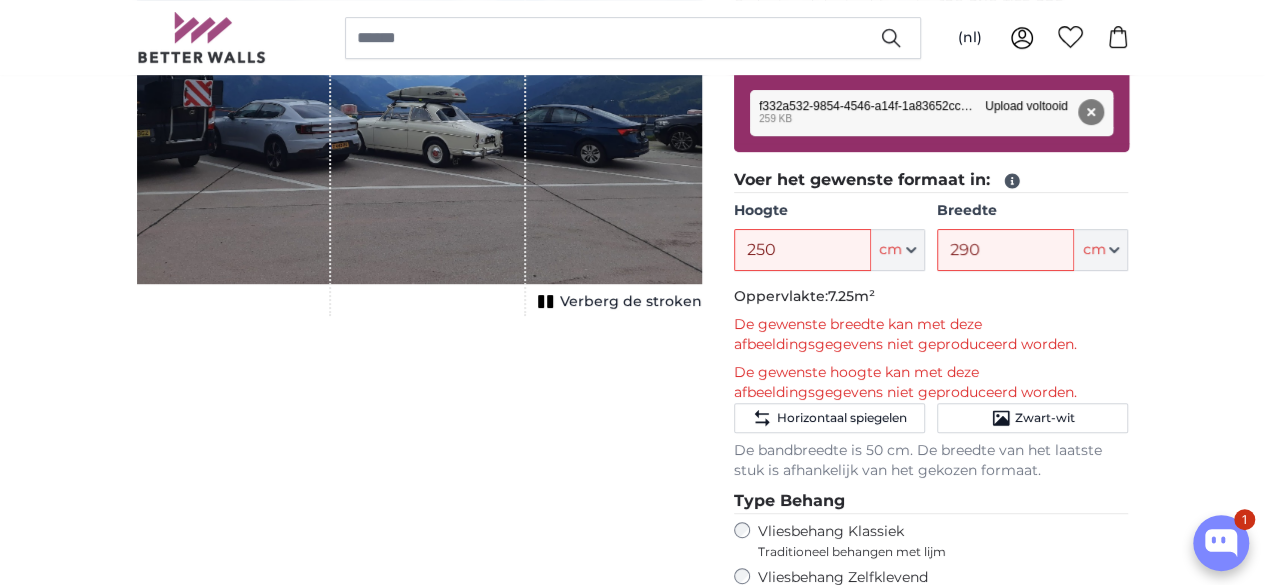 click on "Annuleren
Afbeelding bijsnijden
Verberg de stroken" at bounding box center (419, 404) 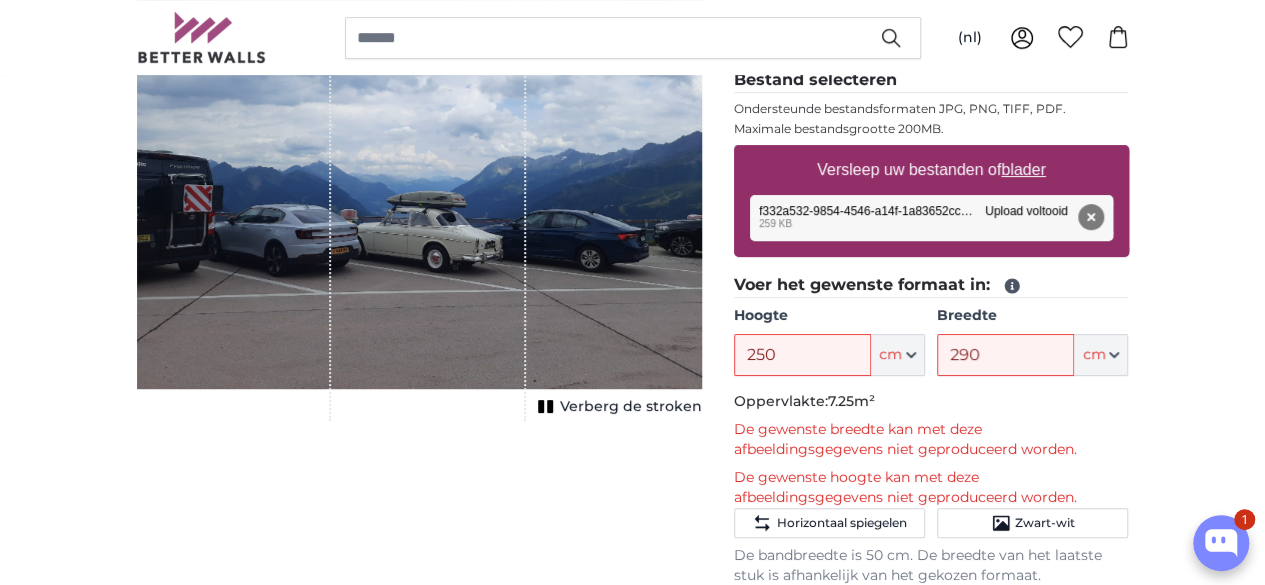 scroll, scrollTop: 298, scrollLeft: 0, axis: vertical 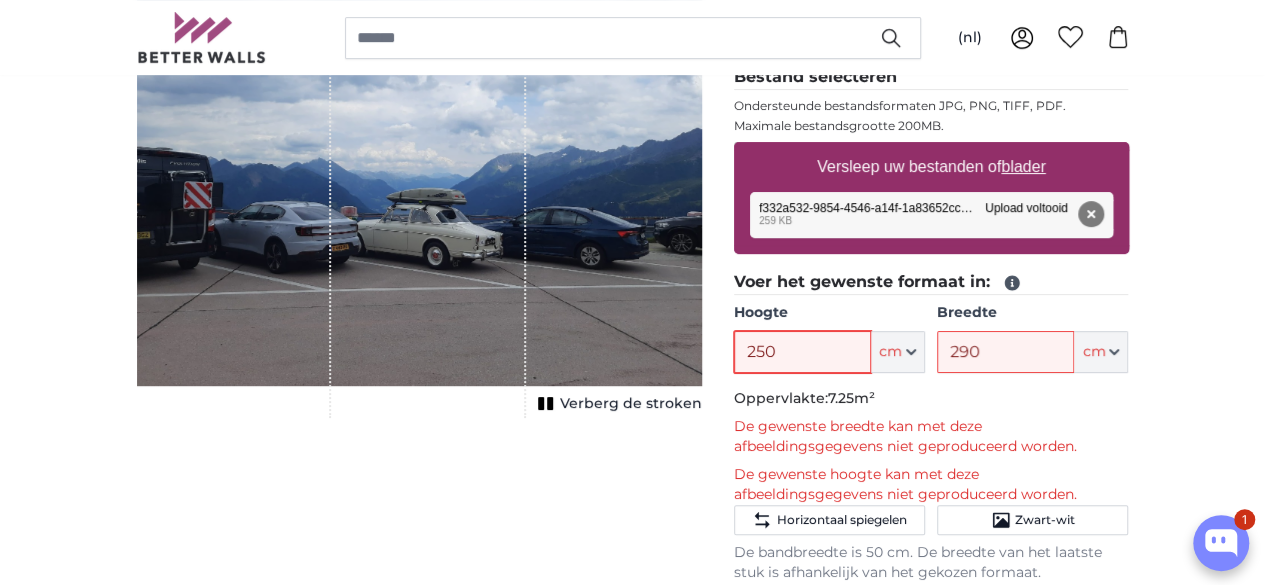 click on "250" at bounding box center [802, 352] 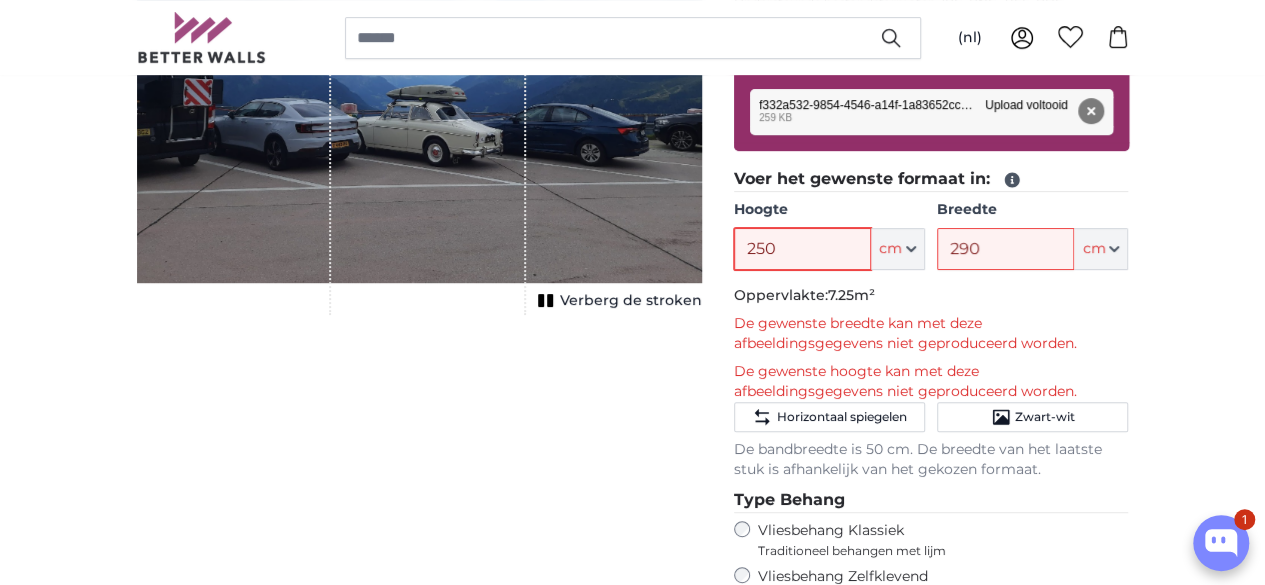 scroll, scrollTop: 423, scrollLeft: 0, axis: vertical 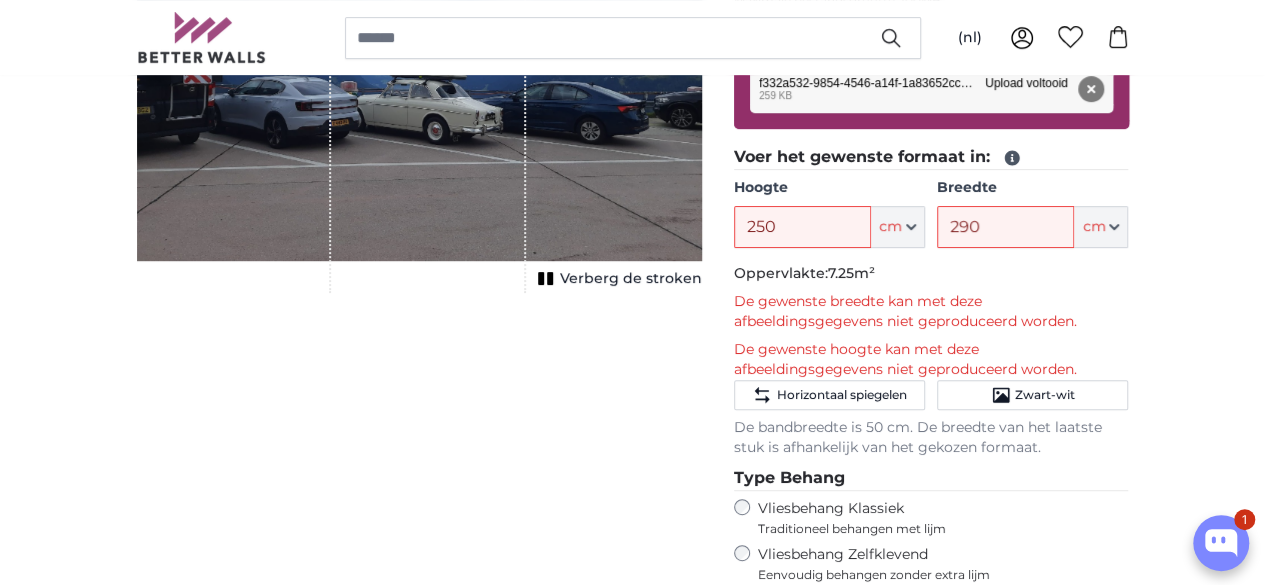 click on "De gewenste breedte kan met deze afbeeldingsgegevens niet geproduceerd worden." 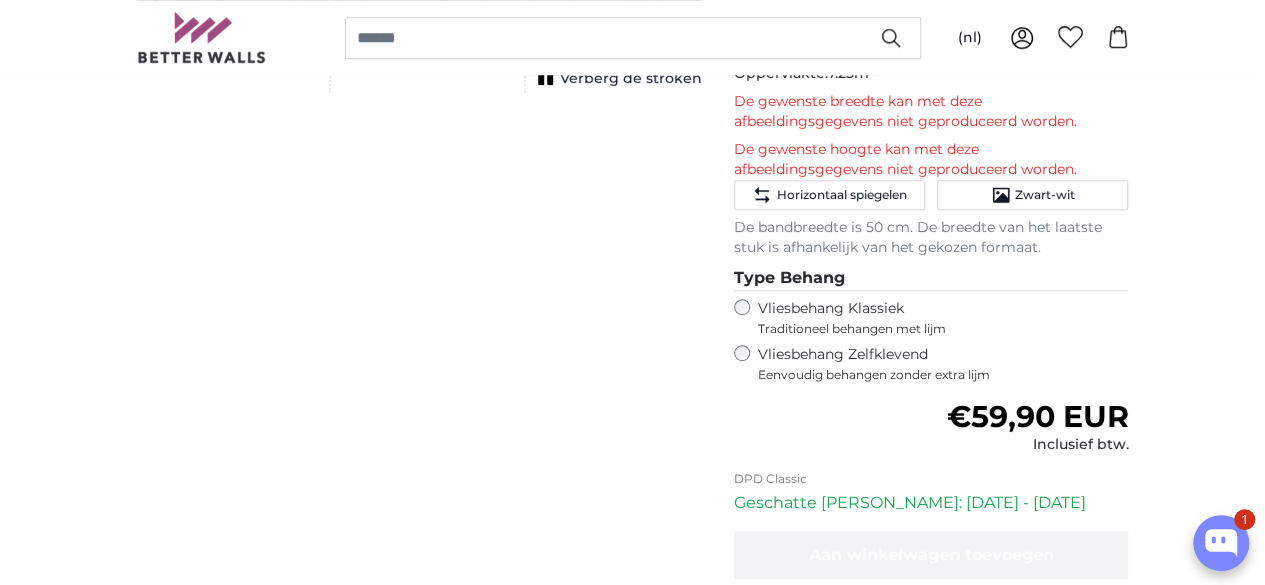 scroll, scrollTop: 123, scrollLeft: 0, axis: vertical 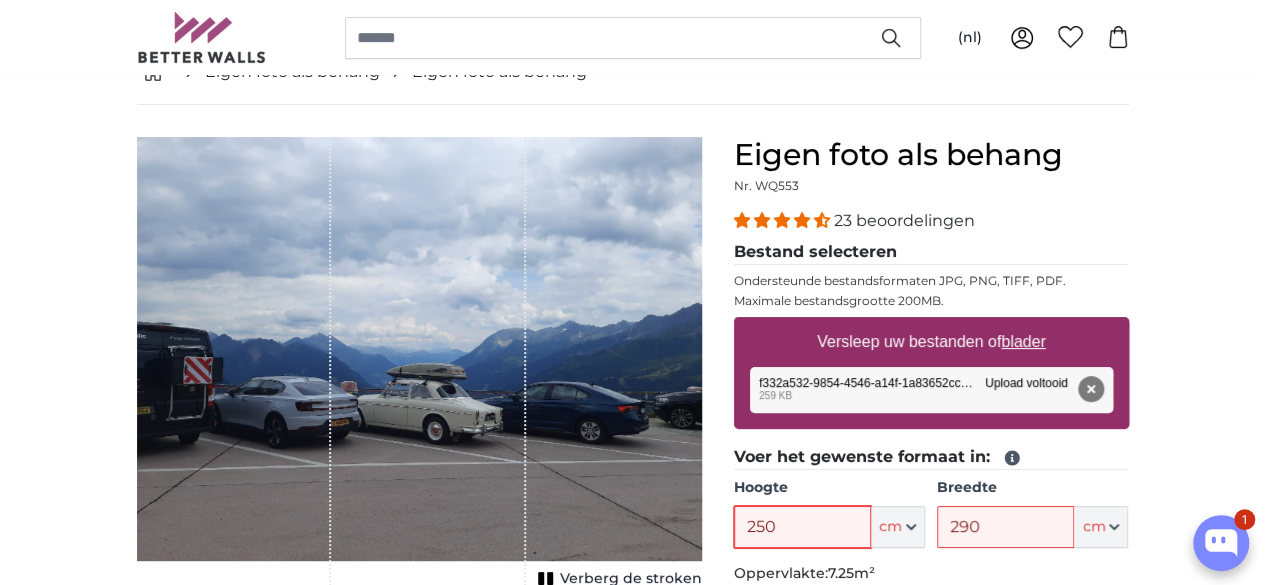 click on "250" at bounding box center (802, 527) 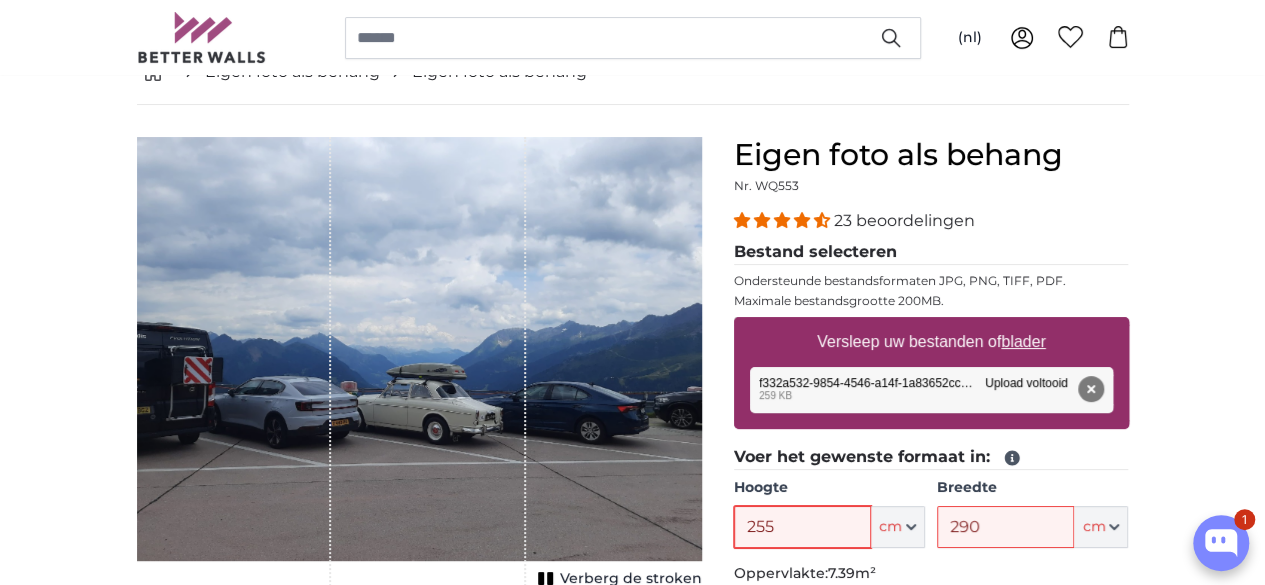 type on "255" 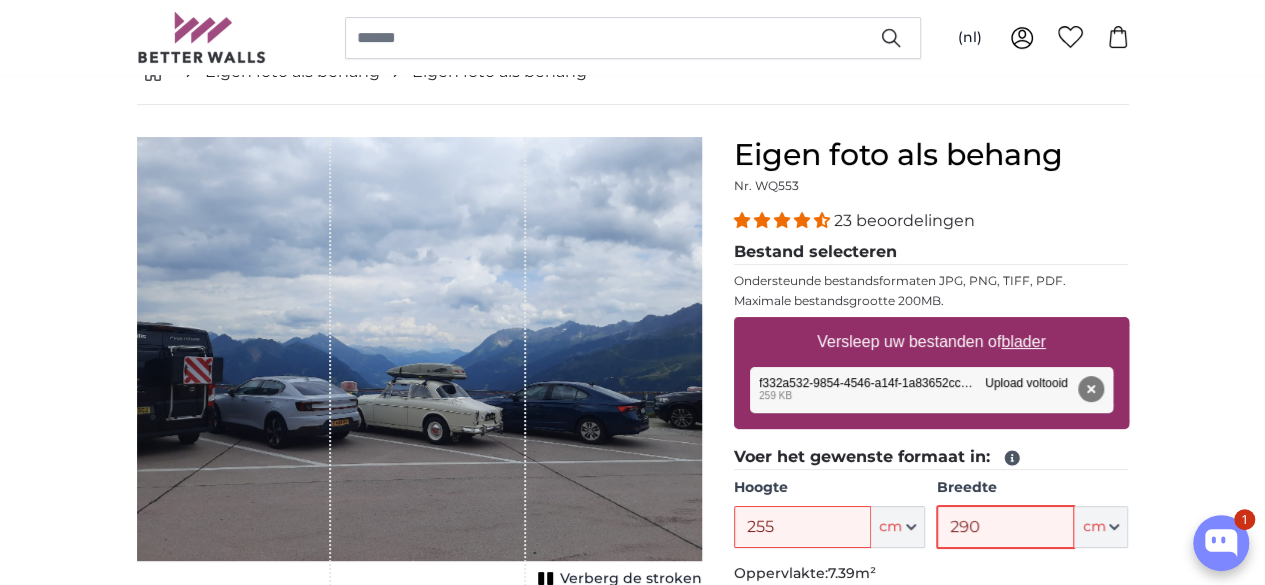 click on "290" at bounding box center (1005, 527) 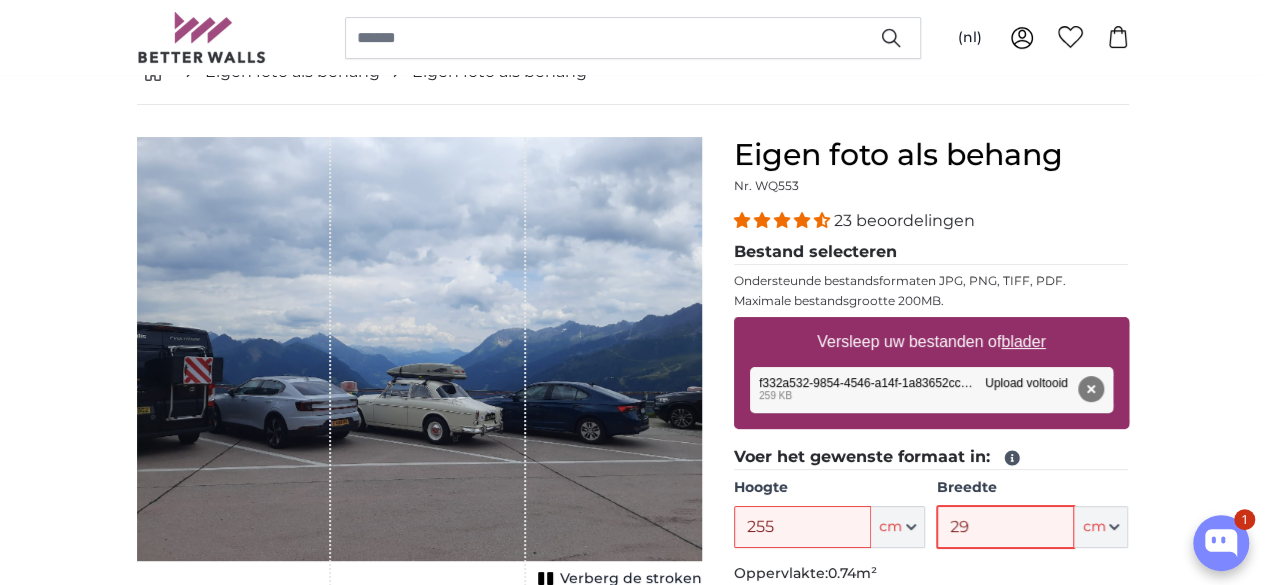 type on "295" 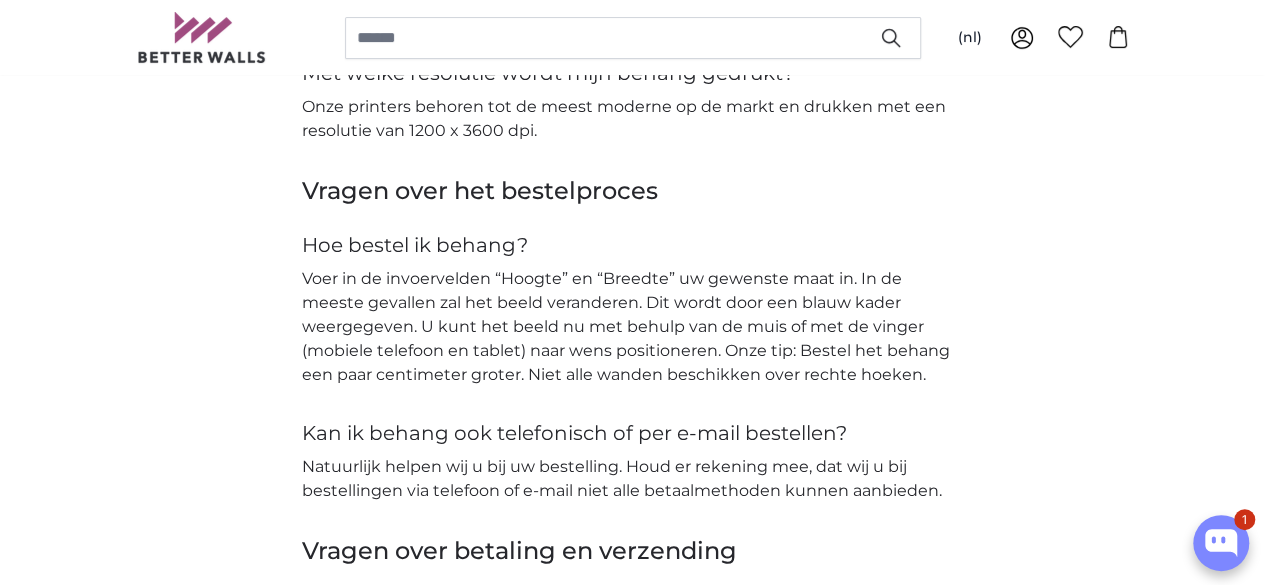 scroll, scrollTop: 4223, scrollLeft: 0, axis: vertical 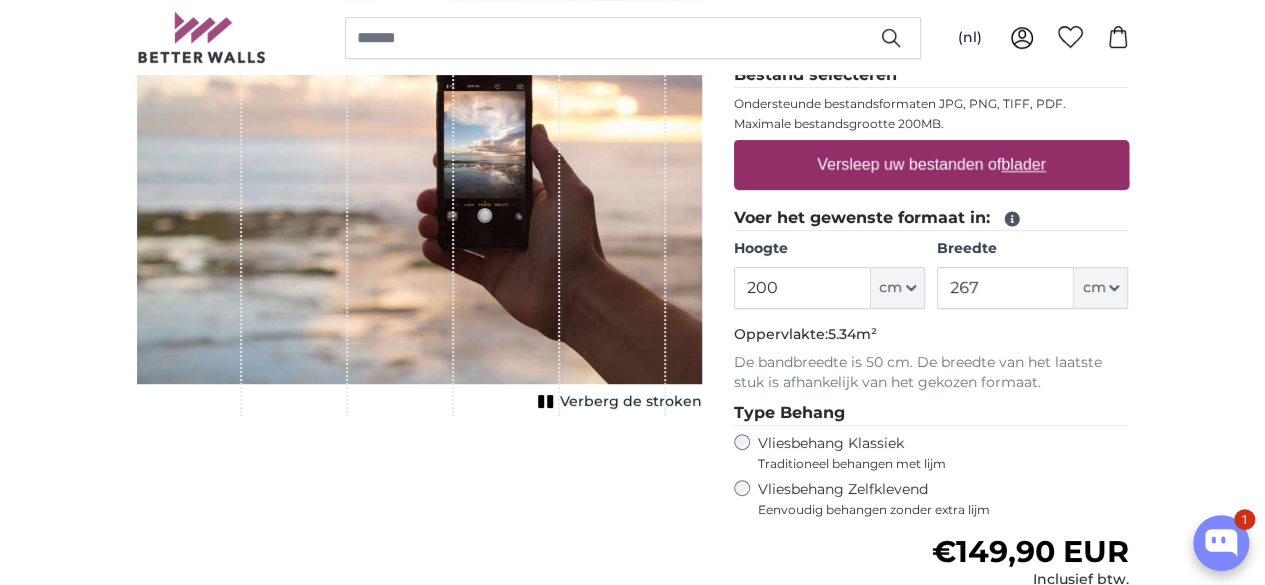 click on "Versleep uw bestanden of  blader" at bounding box center [931, 165] 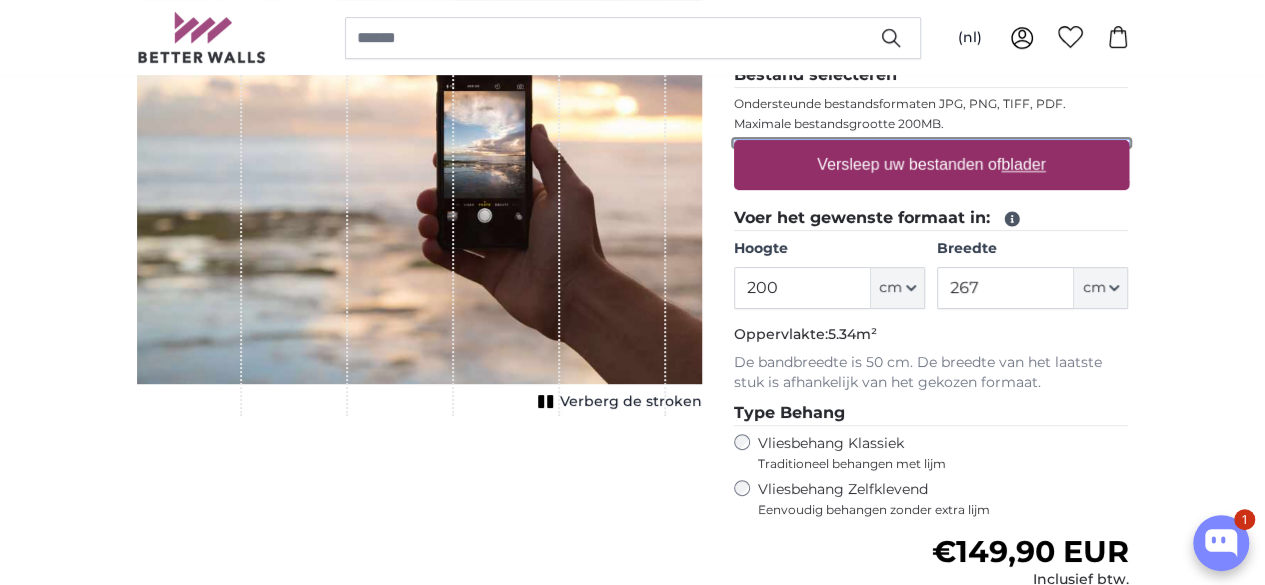 click on "Versleep uw bestanden of  blader" at bounding box center (931, 143) 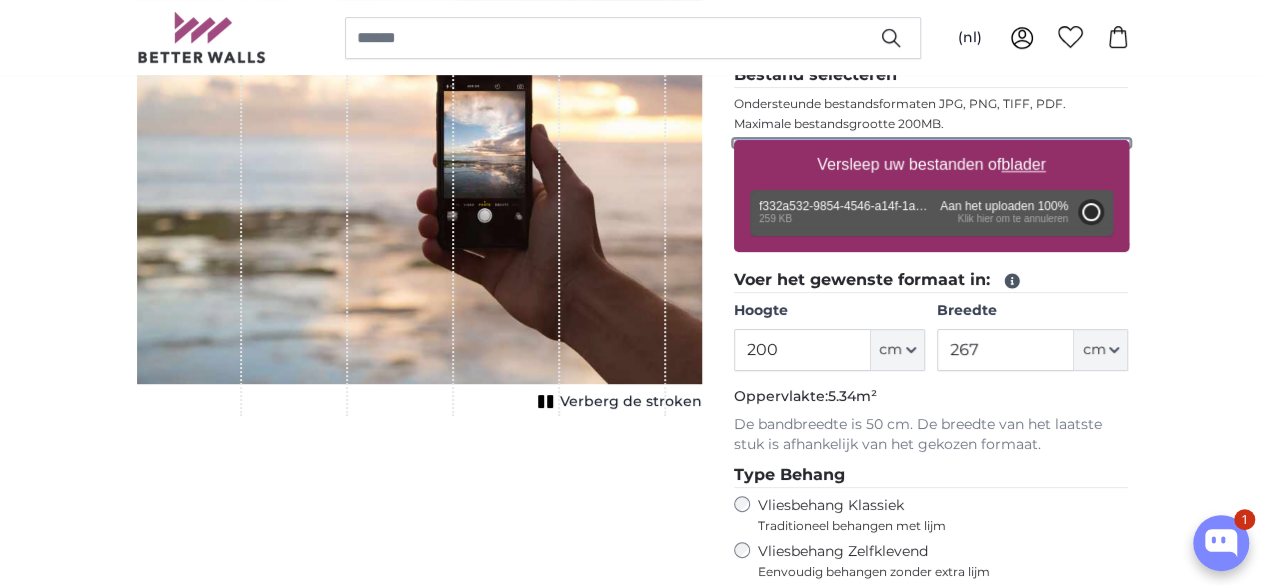 type on "109" 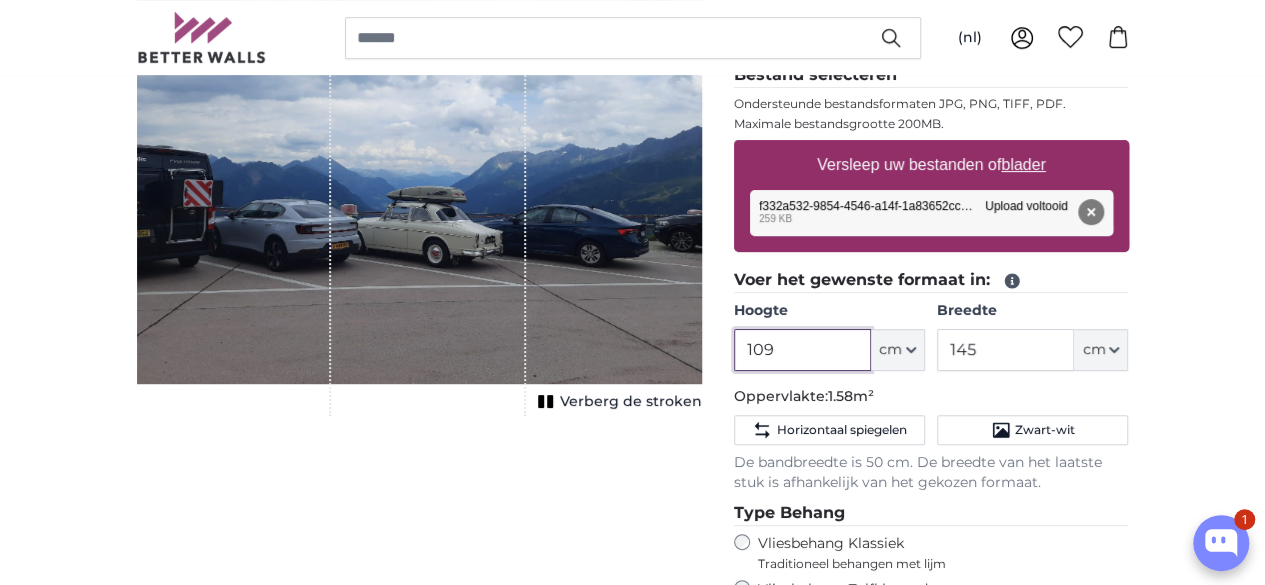 click on "109" at bounding box center [802, 350] 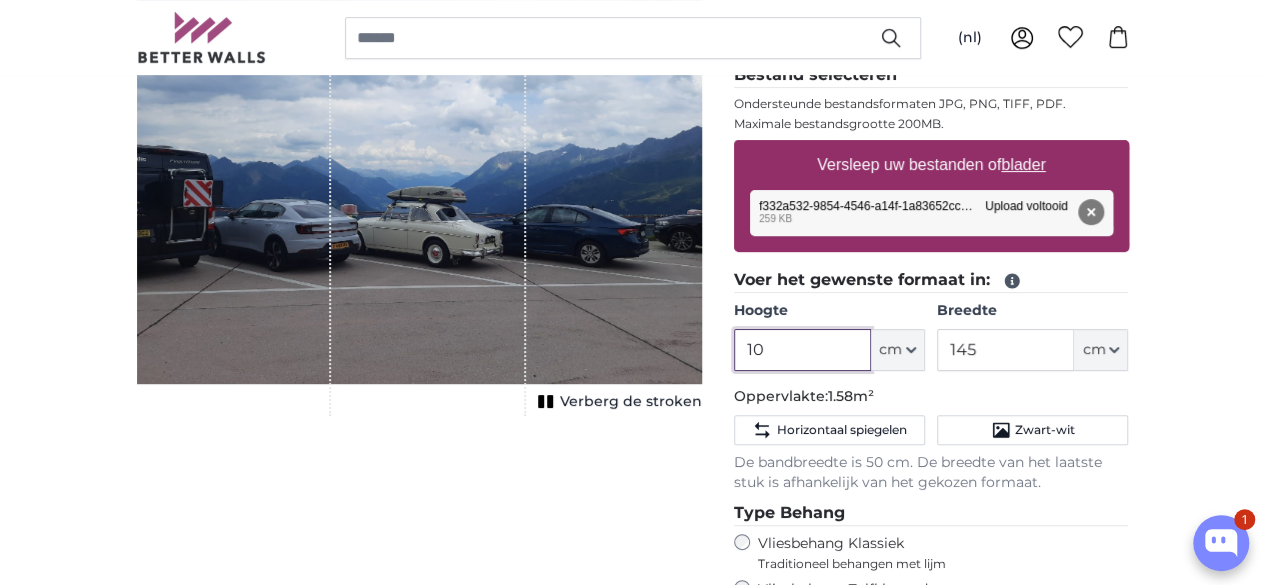 type on "1" 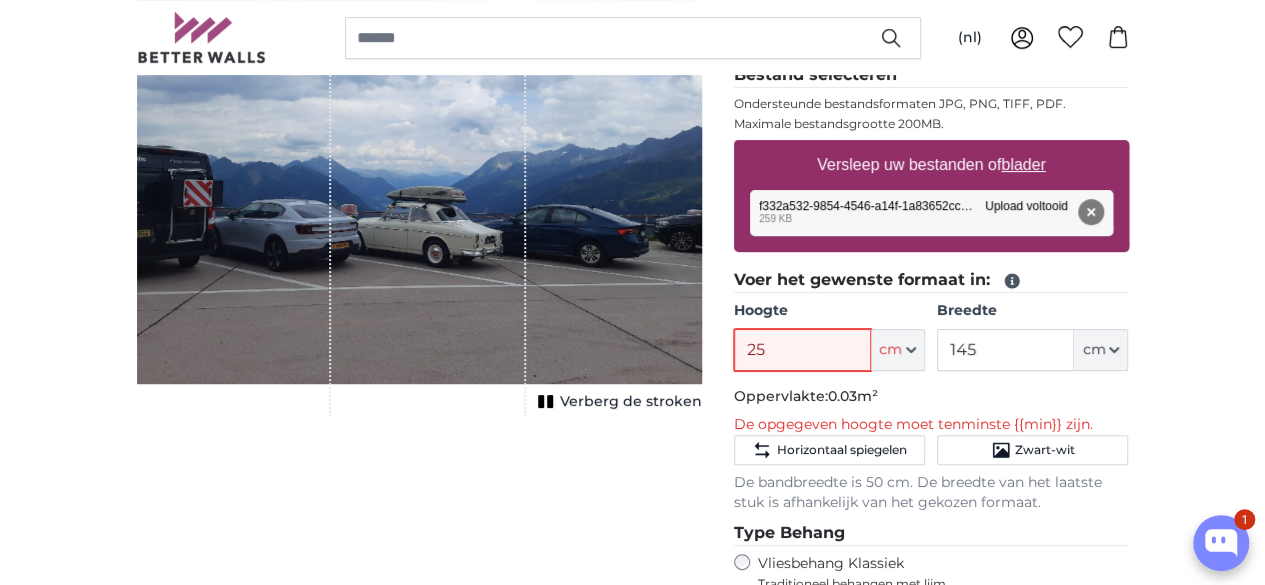 type on "255" 